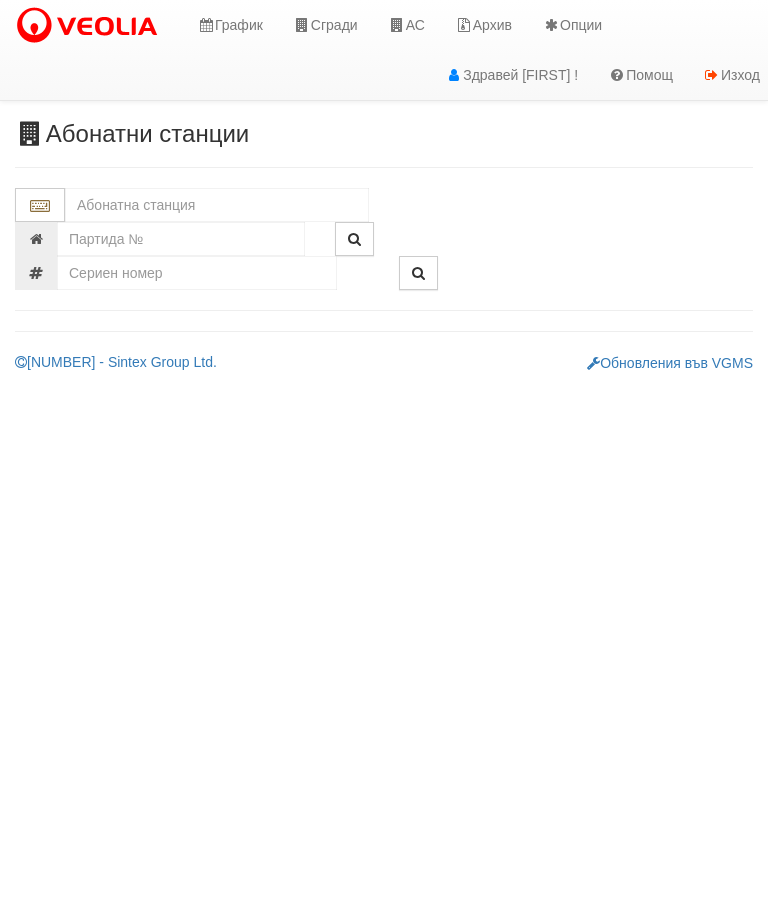 scroll, scrollTop: 0, scrollLeft: 0, axis: both 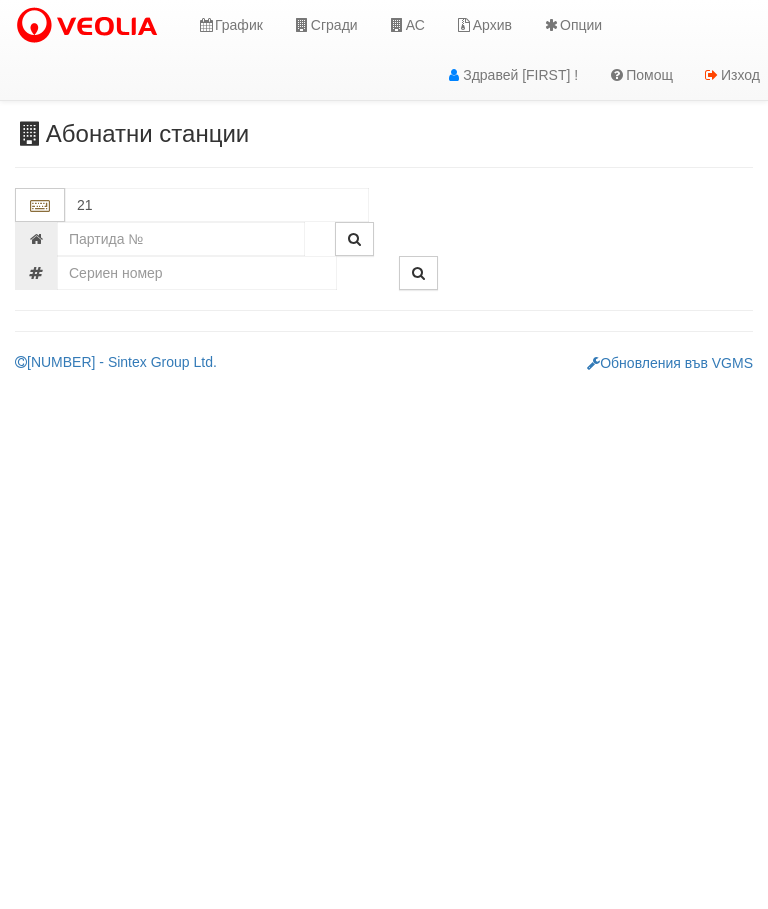 type on "218" 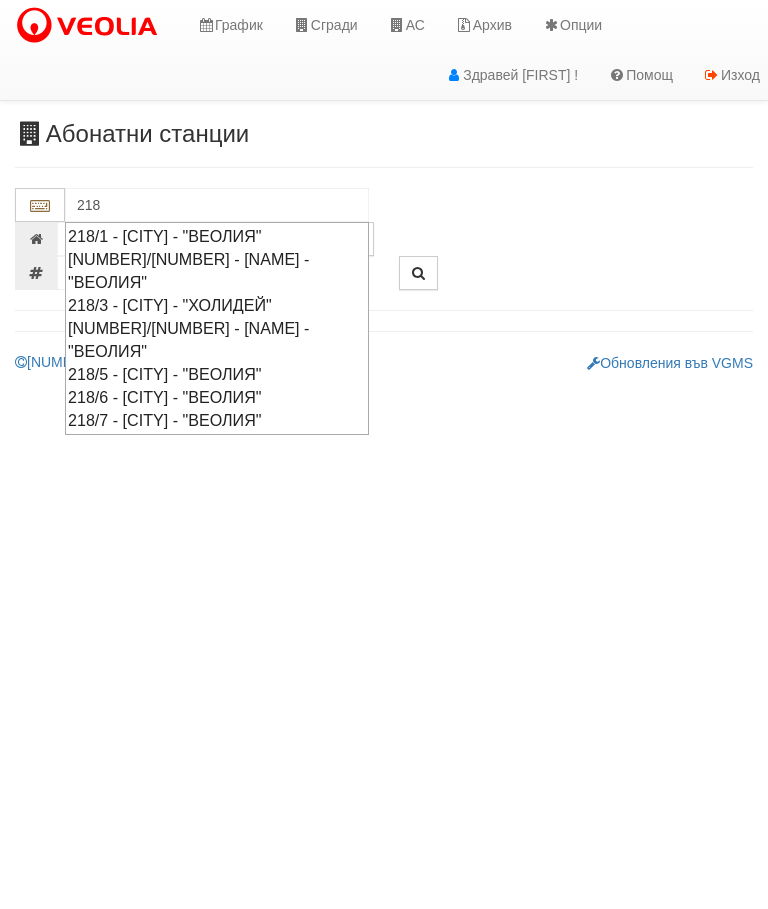 click on "[NUMBER]/[NUMBER] - [NAME] - "ВЕОЛИЯ"" at bounding box center (217, 271) 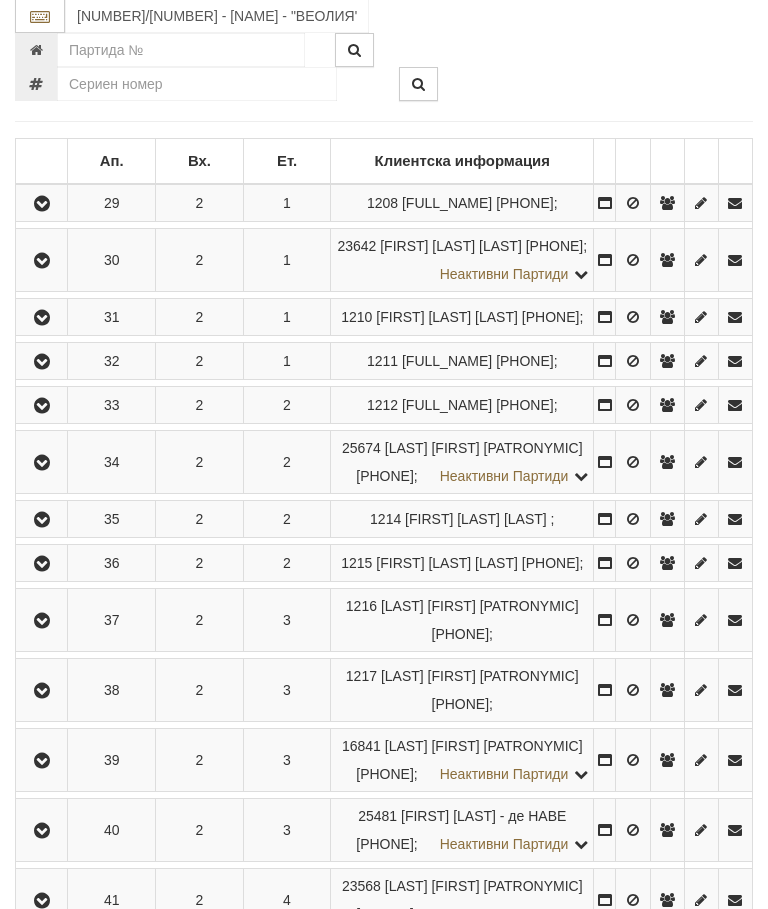 scroll, scrollTop: 384, scrollLeft: 0, axis: vertical 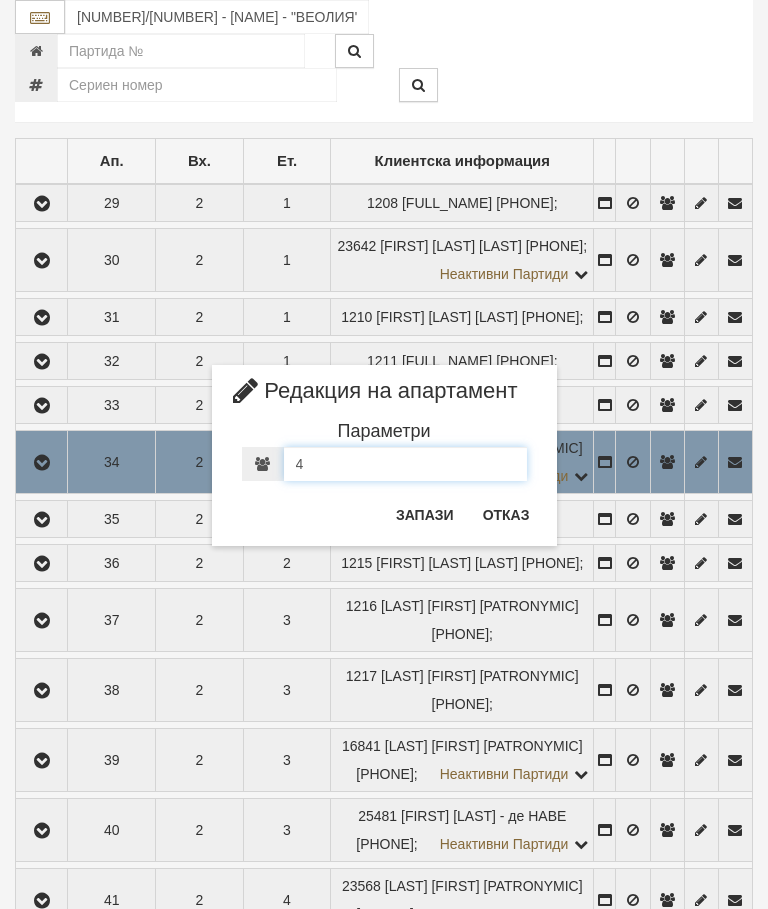 click on "4" at bounding box center (384, 464) 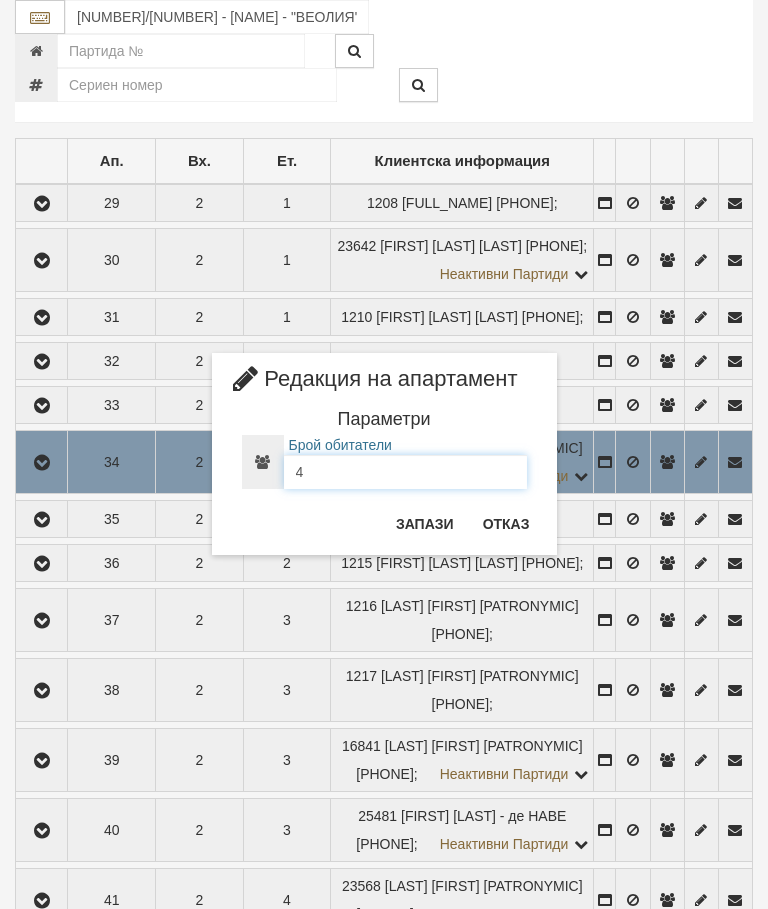 scroll, scrollTop: 383, scrollLeft: 0, axis: vertical 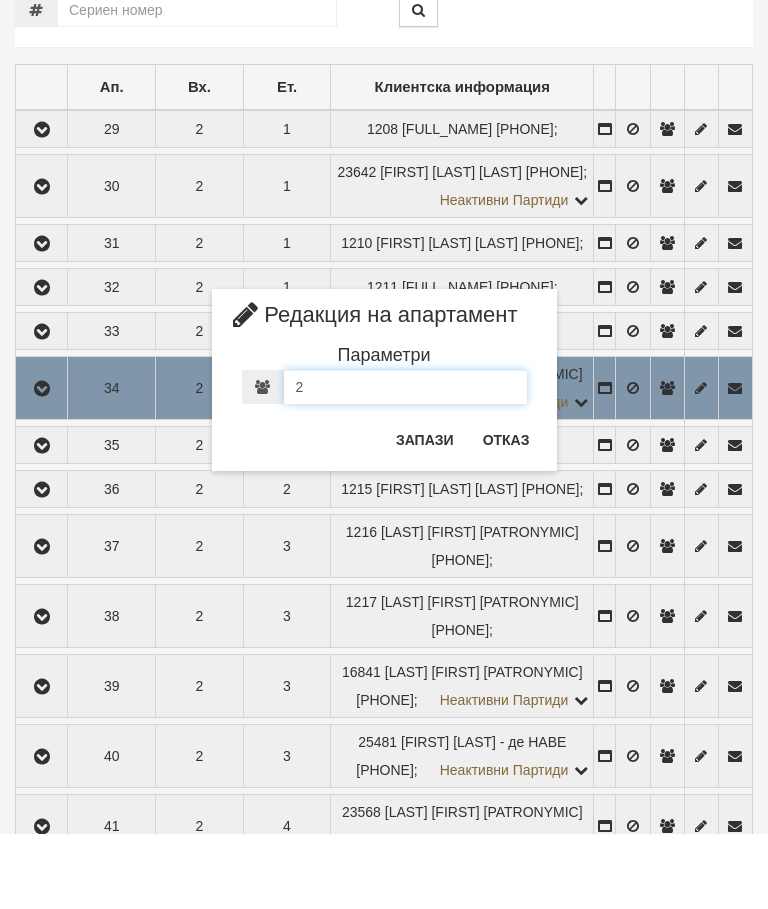 type on "2" 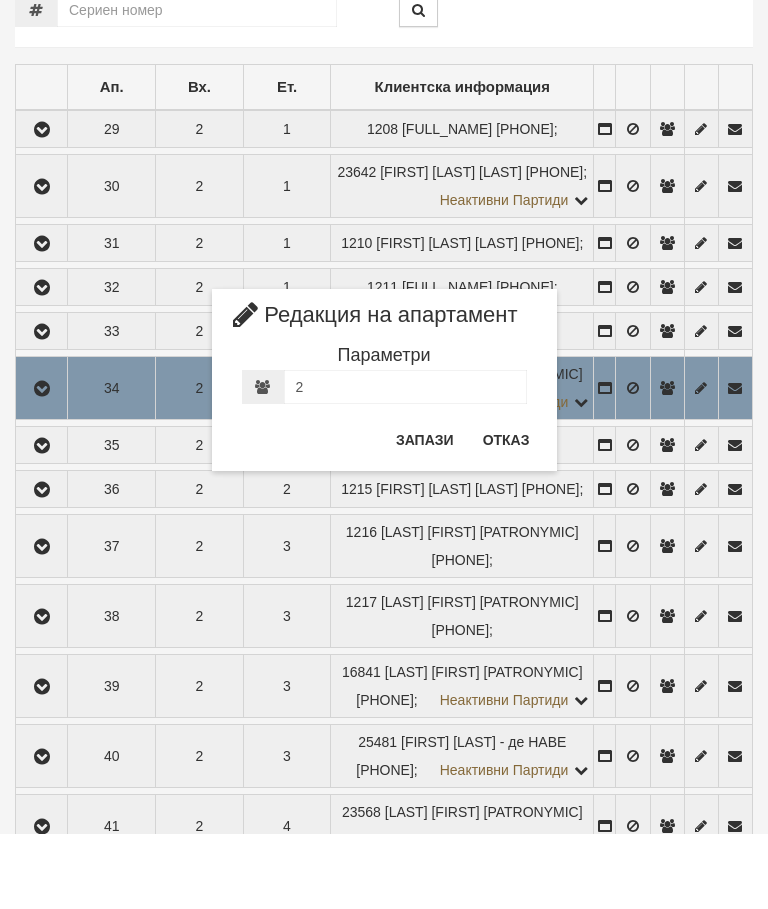 click on "Запази" at bounding box center [425, 515] 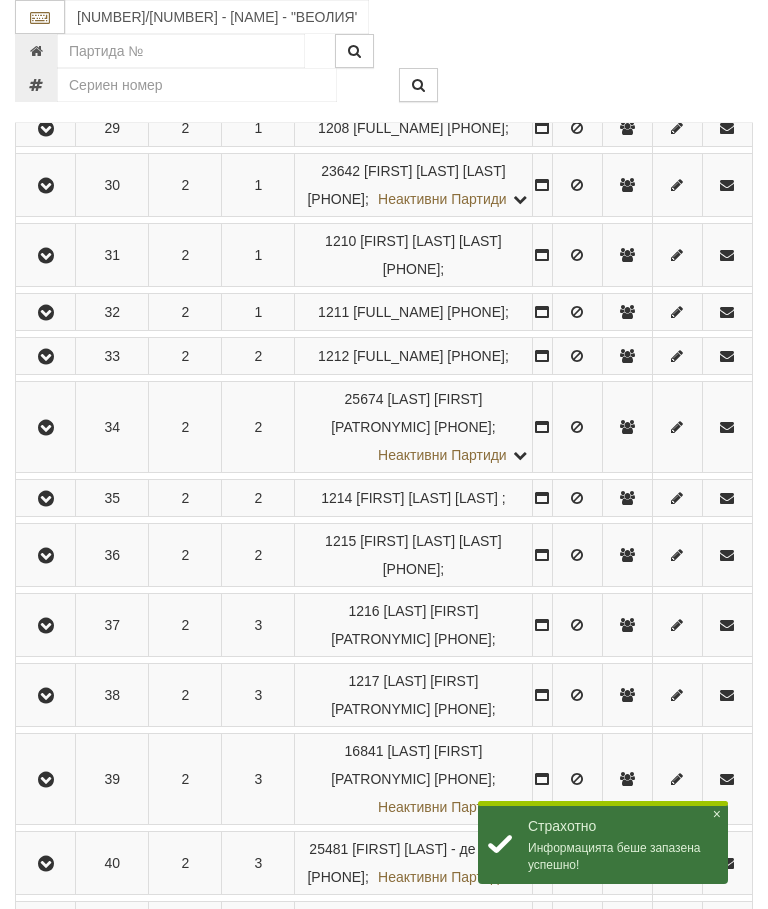 click at bounding box center [45, 427] 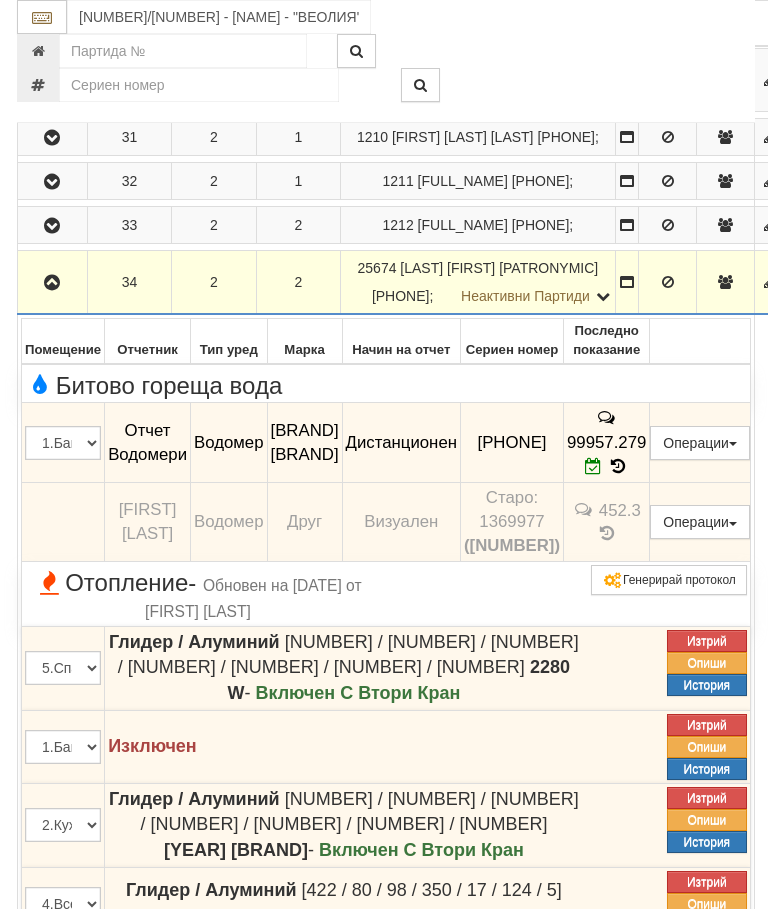 scroll, scrollTop: 563, scrollLeft: 0, axis: vertical 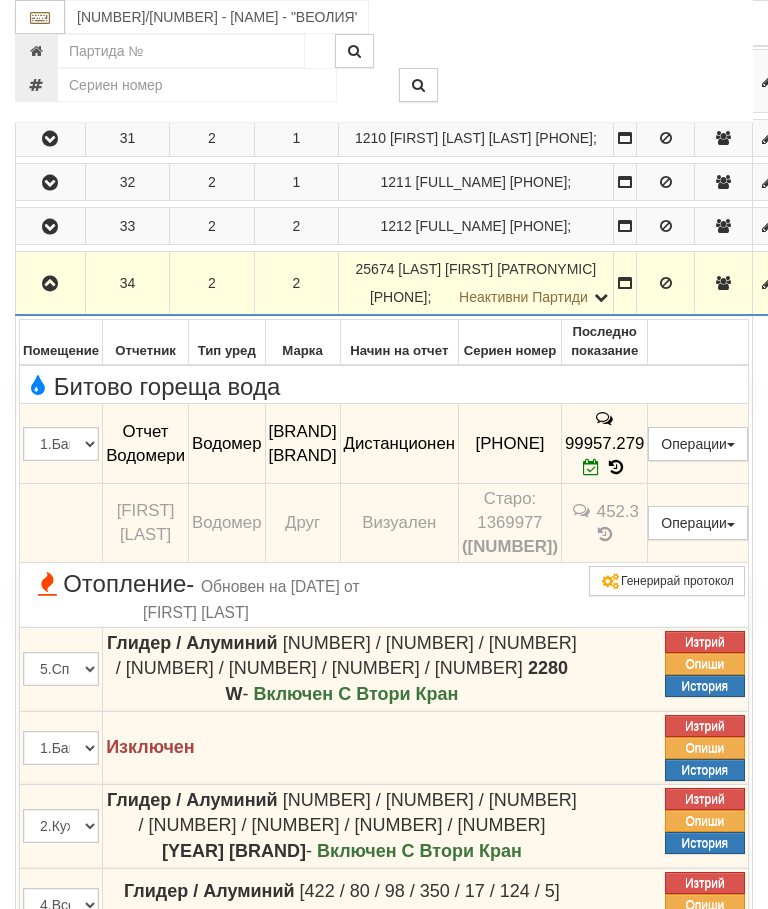 click on "Редакция / Протокол" at bounding box center (0, 0) 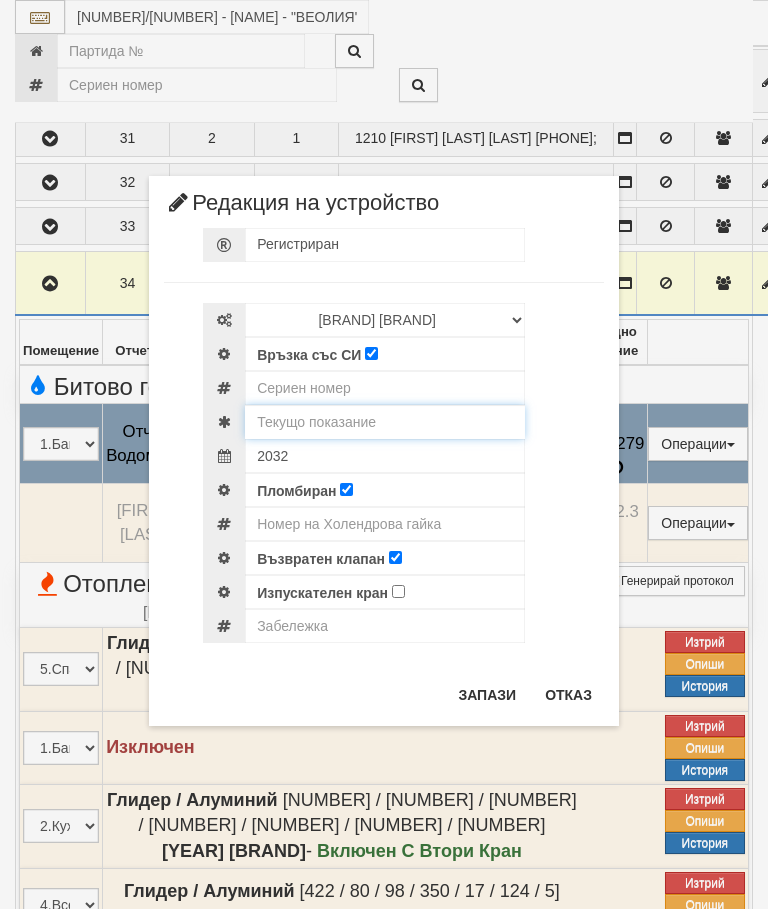 click at bounding box center (385, 422) 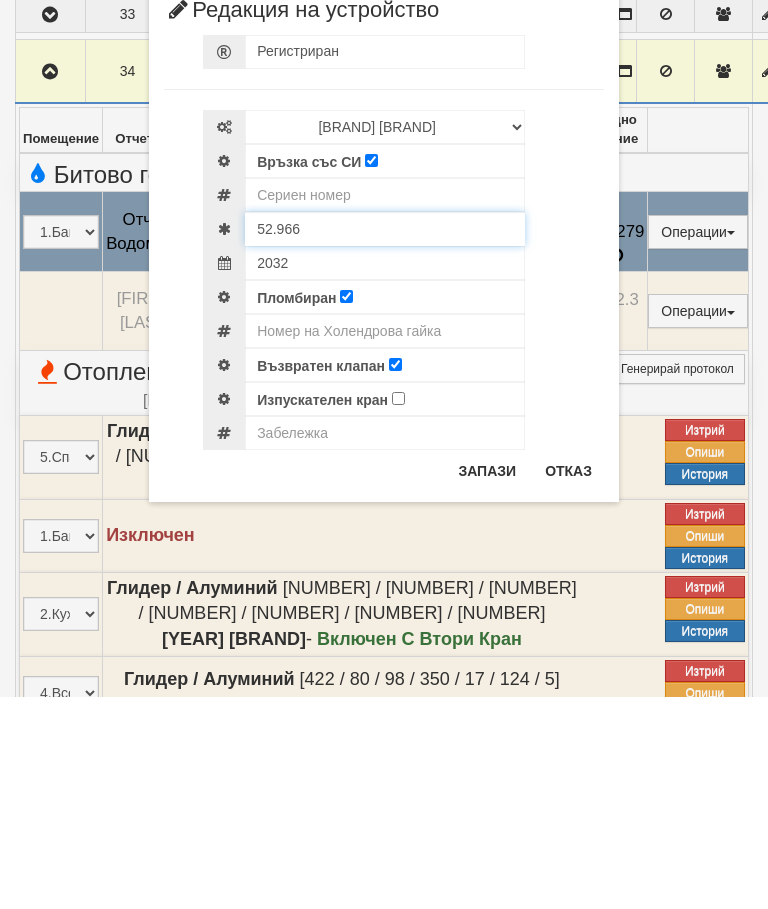 type on "52.966" 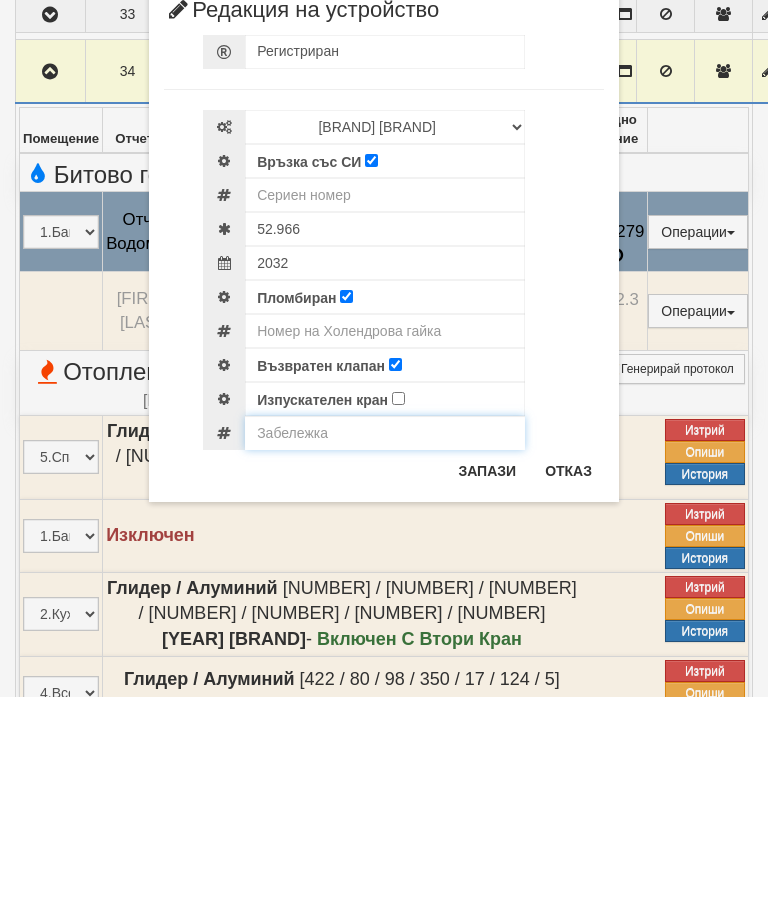 click on "Здравей  [USERNAME] !" at bounding box center [384, 1238] 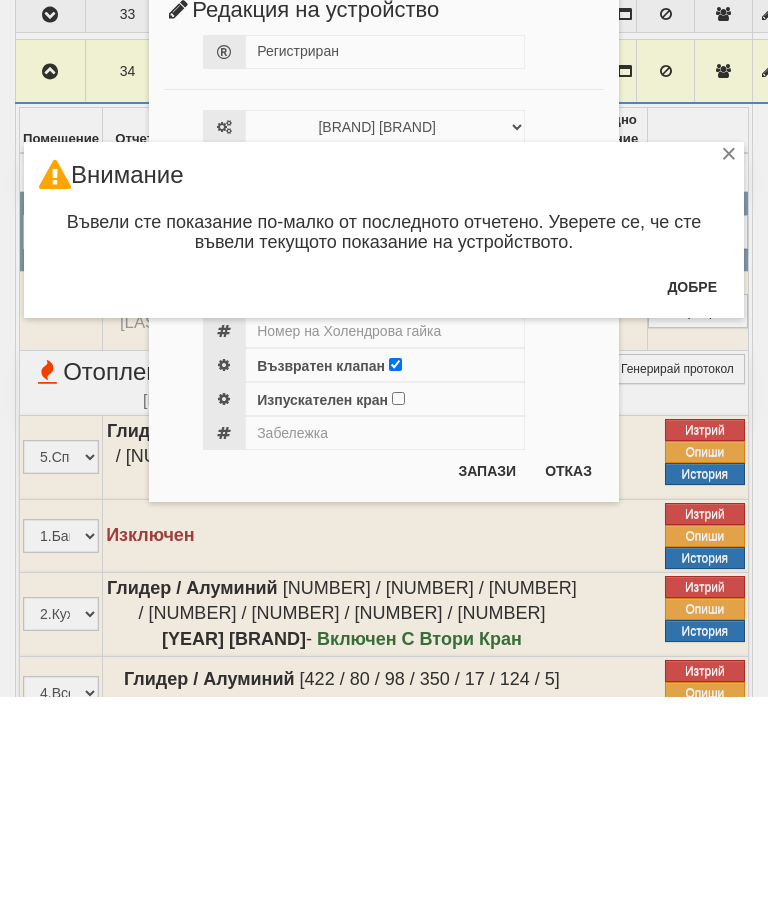 scroll, scrollTop: 775, scrollLeft: 0, axis: vertical 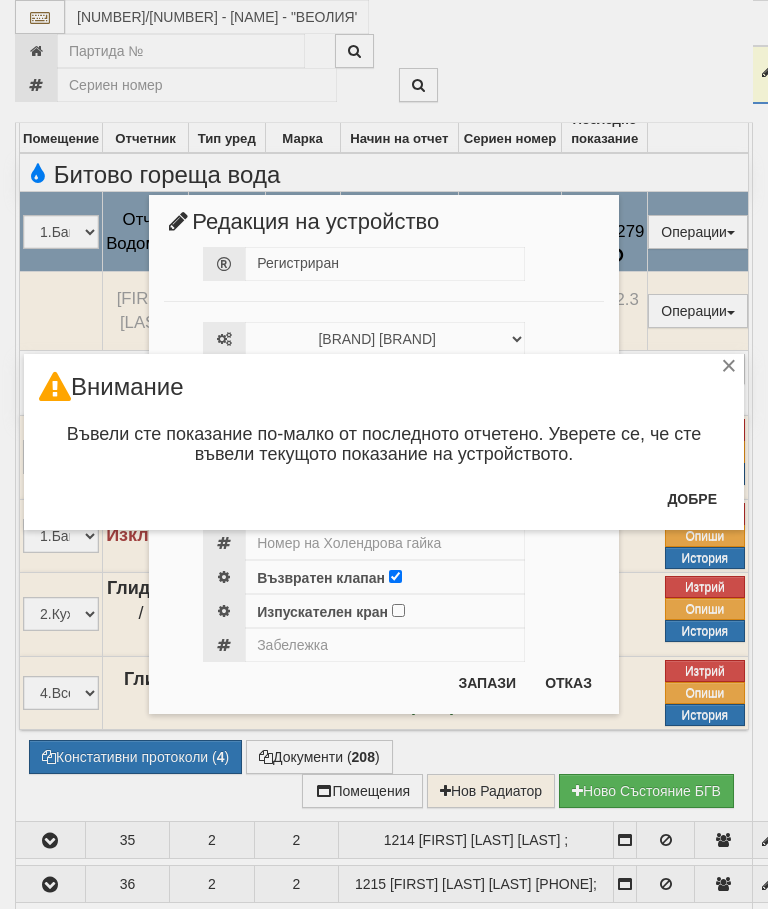 click on "Добре" at bounding box center (692, 499) 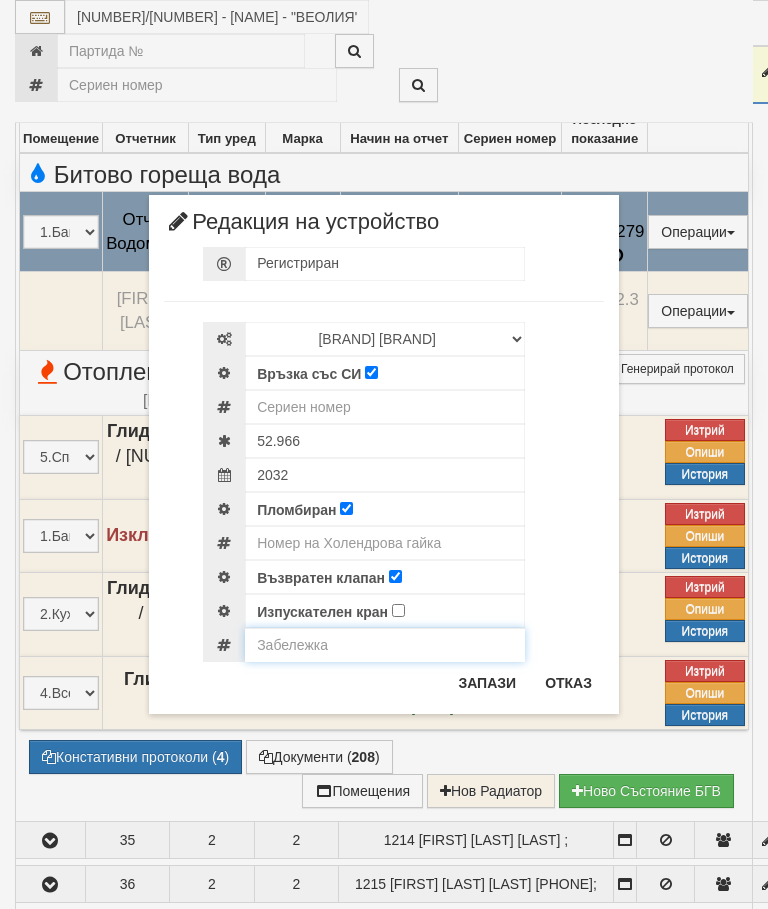click at bounding box center [385, 645] 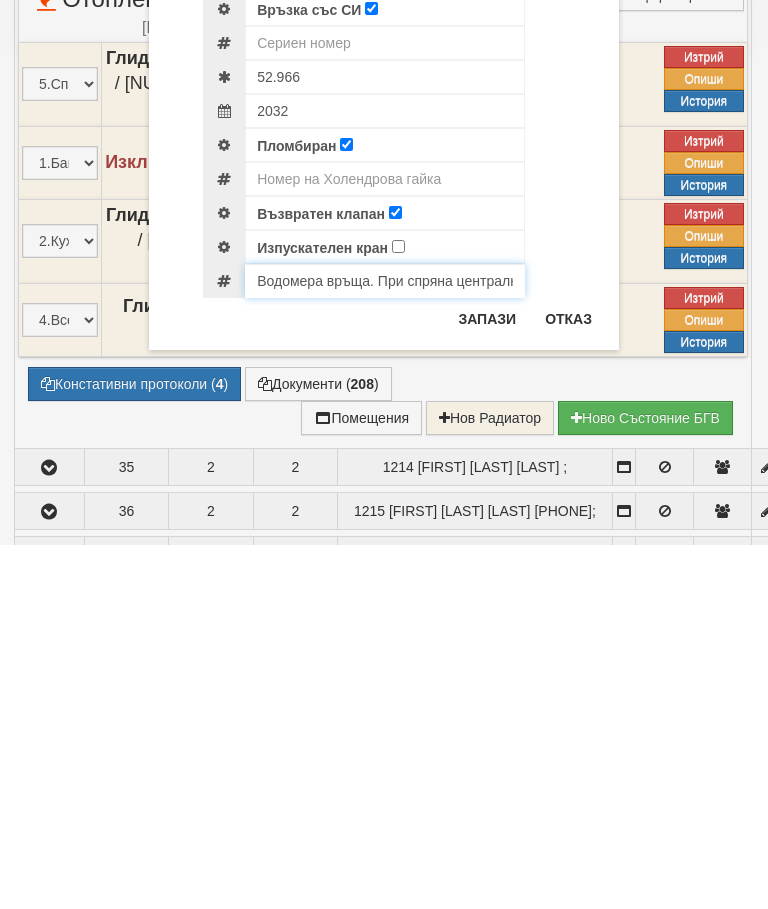 type on "Водомера връща. При спряна централно т. Вода изпуснат кран само за т  вода тече студена вода" 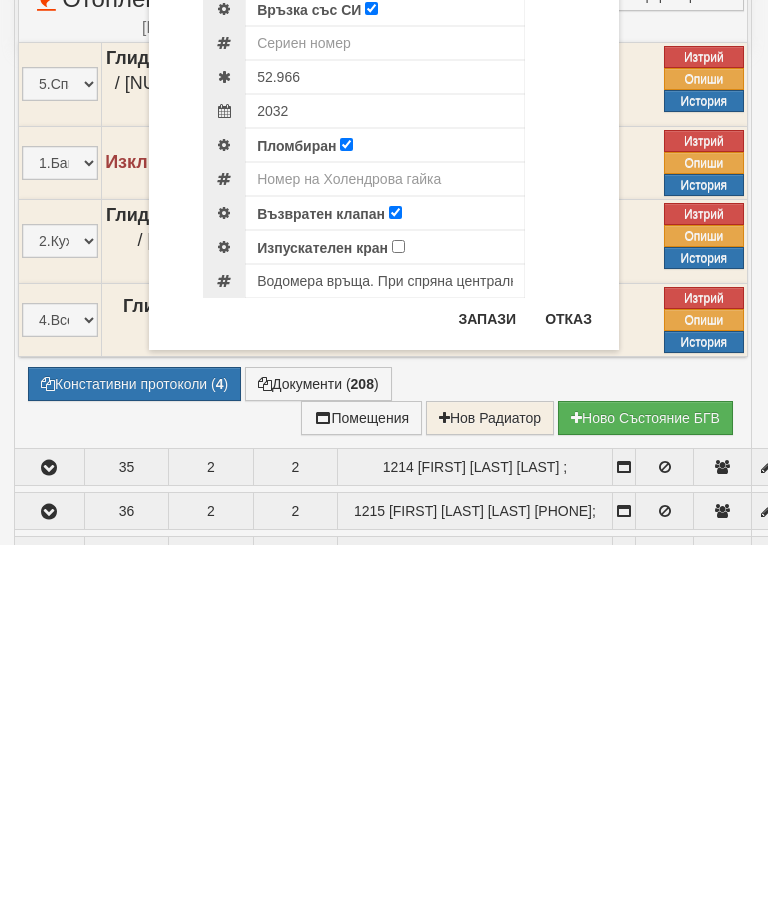 click on "Запази" at bounding box center (487, 683) 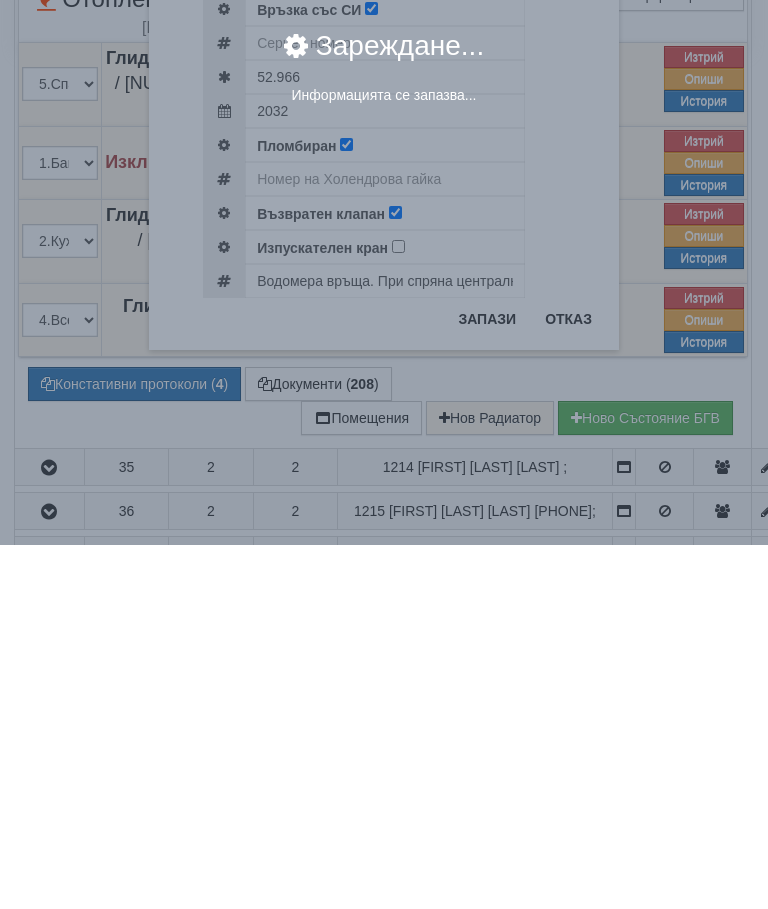 scroll, scrollTop: 1148, scrollLeft: 2, axis: both 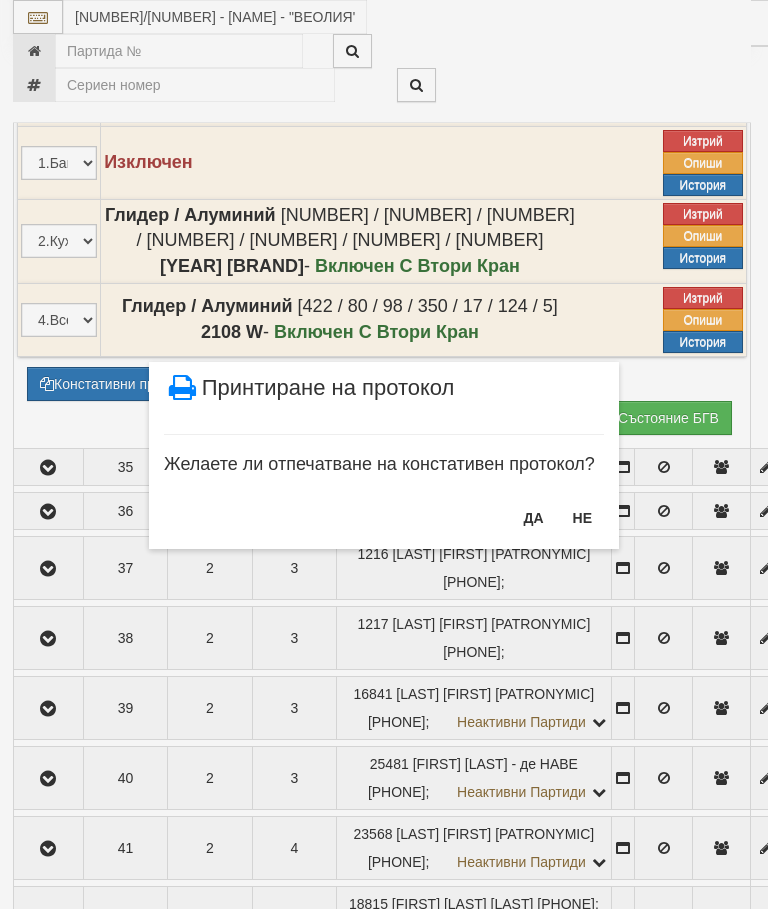 click on "НЕ" at bounding box center [582, 518] 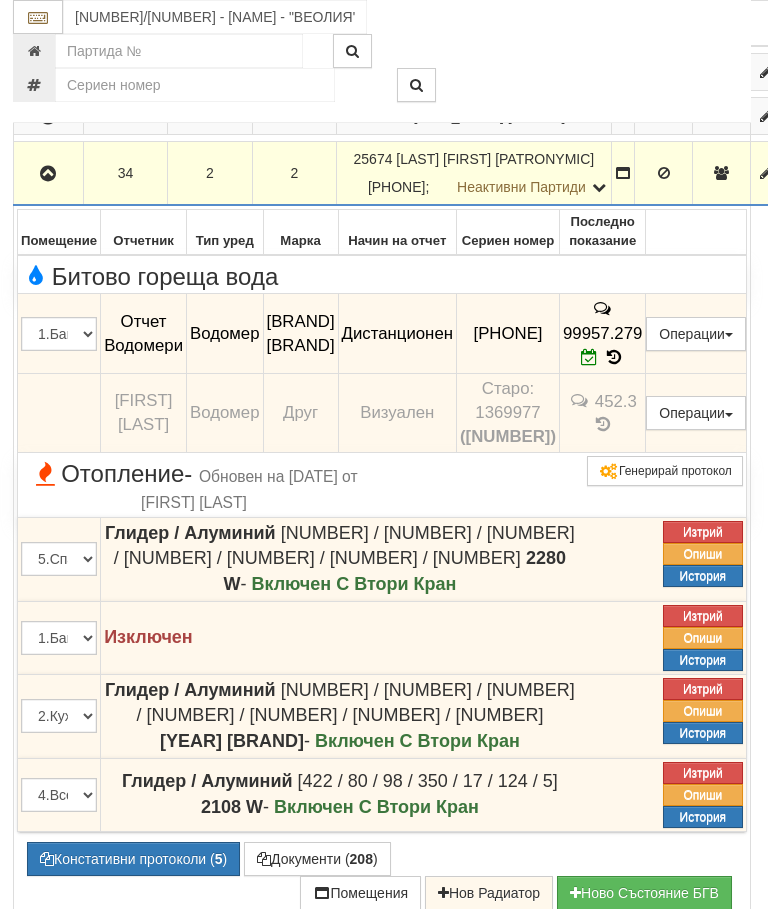 scroll, scrollTop: 672, scrollLeft: 1, axis: both 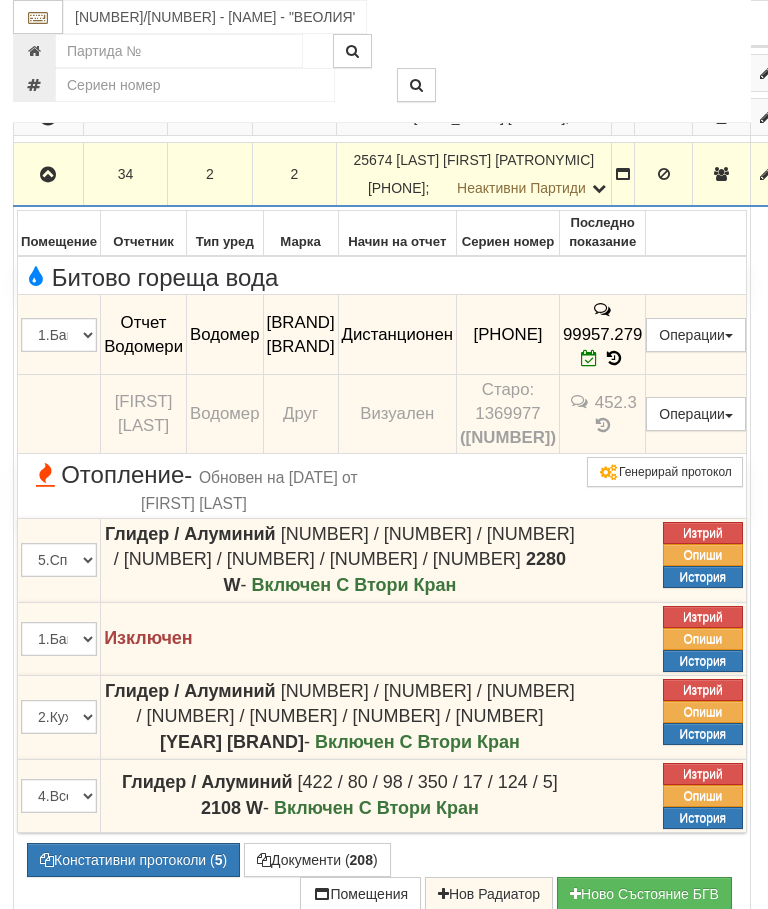 click at bounding box center (49, 174) 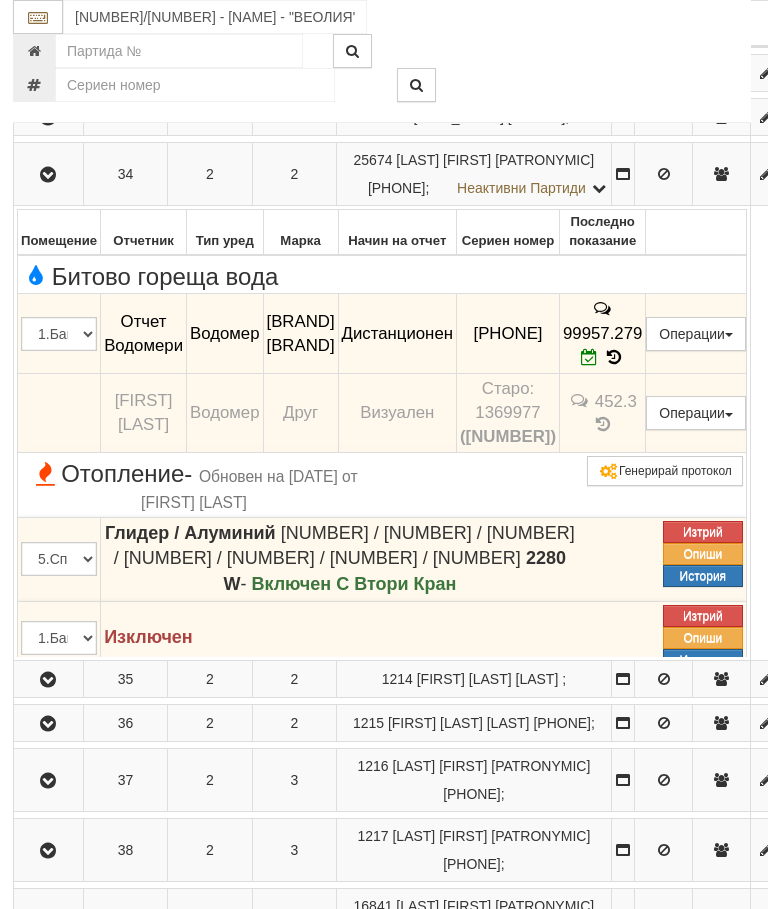 scroll, scrollTop: 672, scrollLeft: 2, axis: both 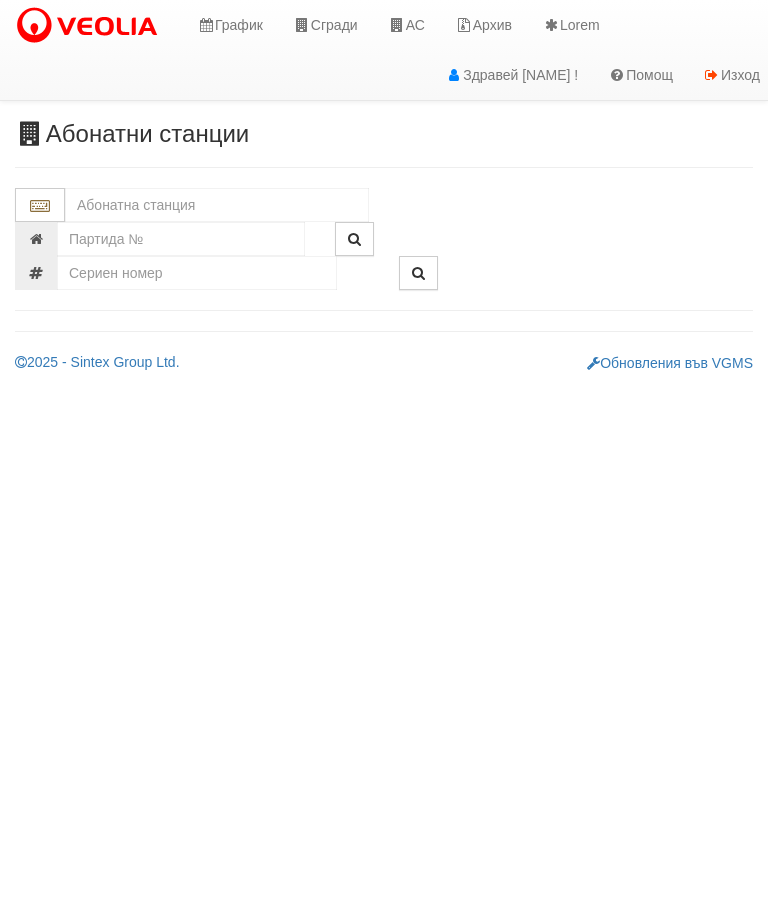 type on "0" 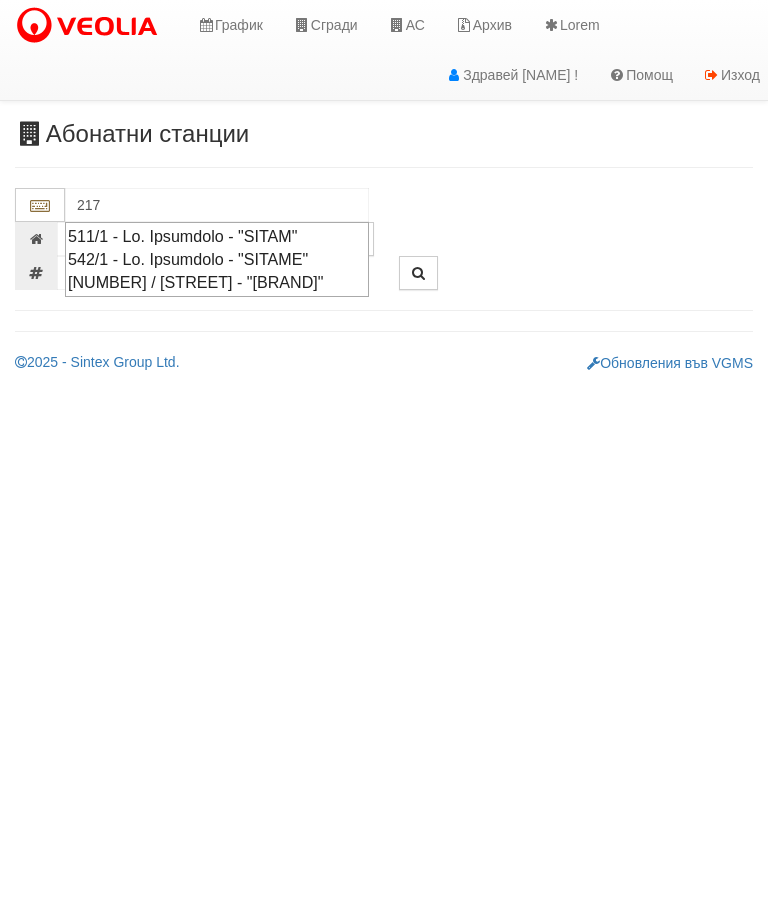 click on "542/1 - Lo. Ipsumdolo - "SITAME"" at bounding box center [217, 259] 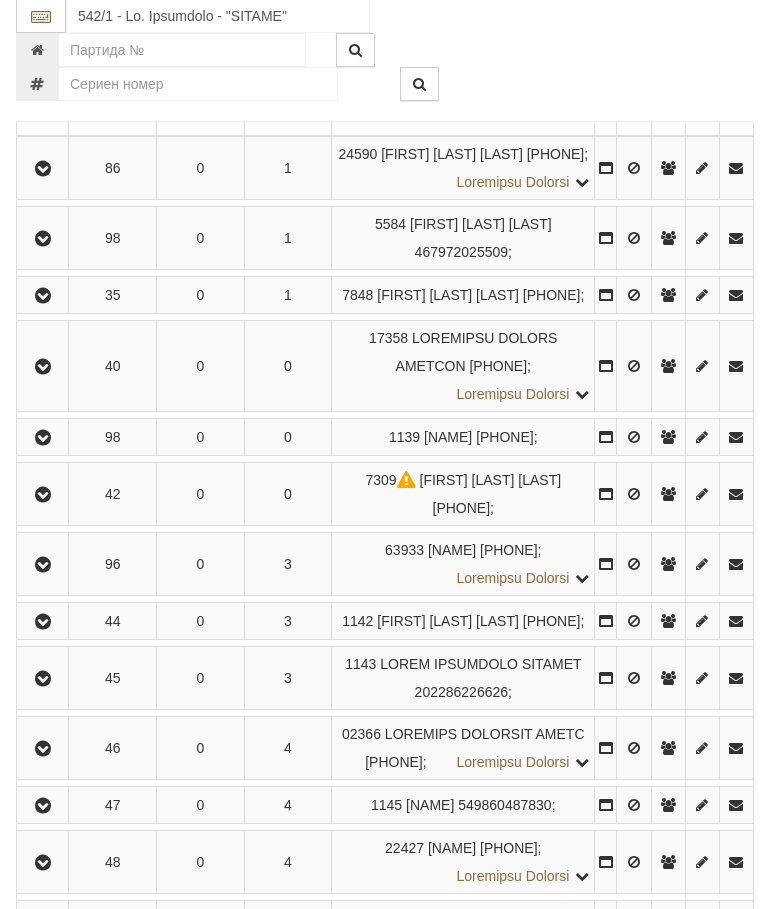 scroll, scrollTop: 432, scrollLeft: 0, axis: vertical 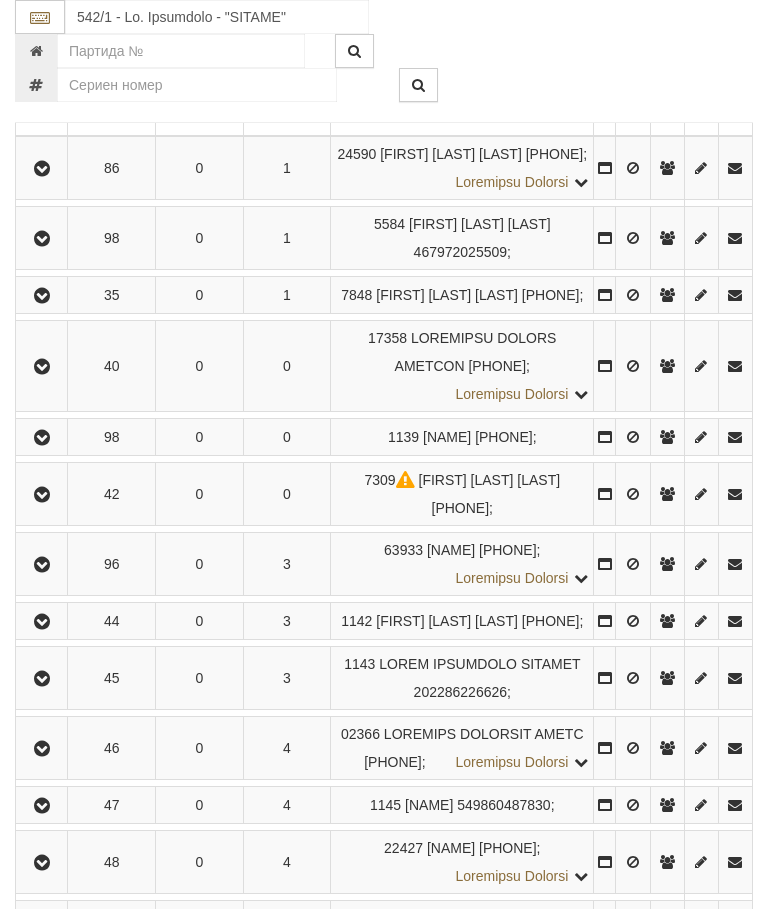 click at bounding box center [42, 438] 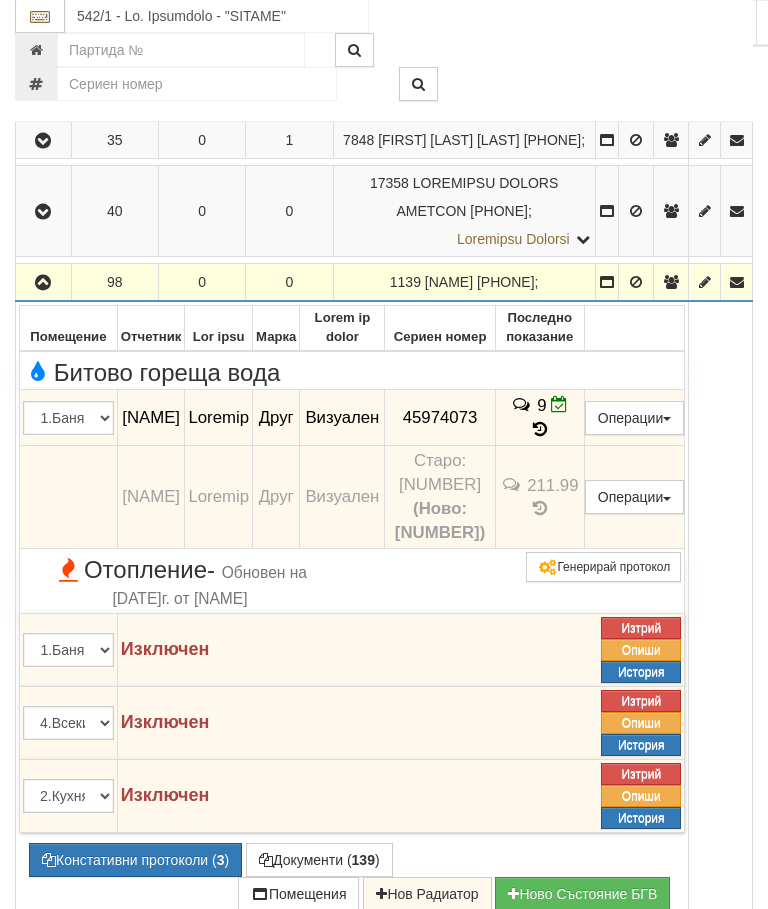 scroll, scrollTop: 587, scrollLeft: 0, axis: vertical 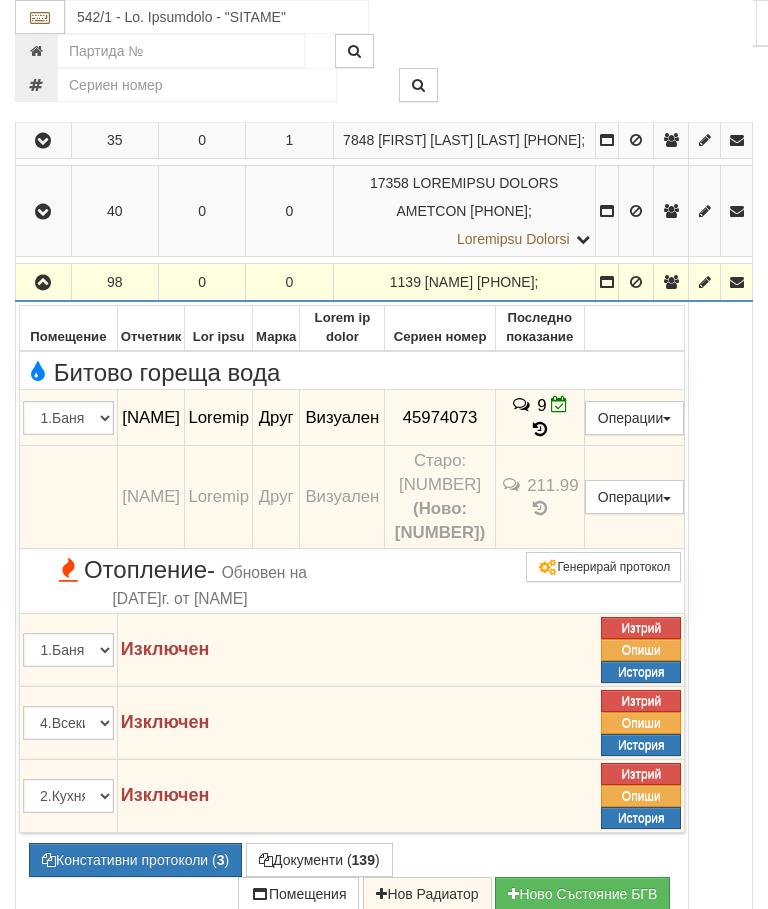 click on "Редакция / Протокол" at bounding box center [0, 0] 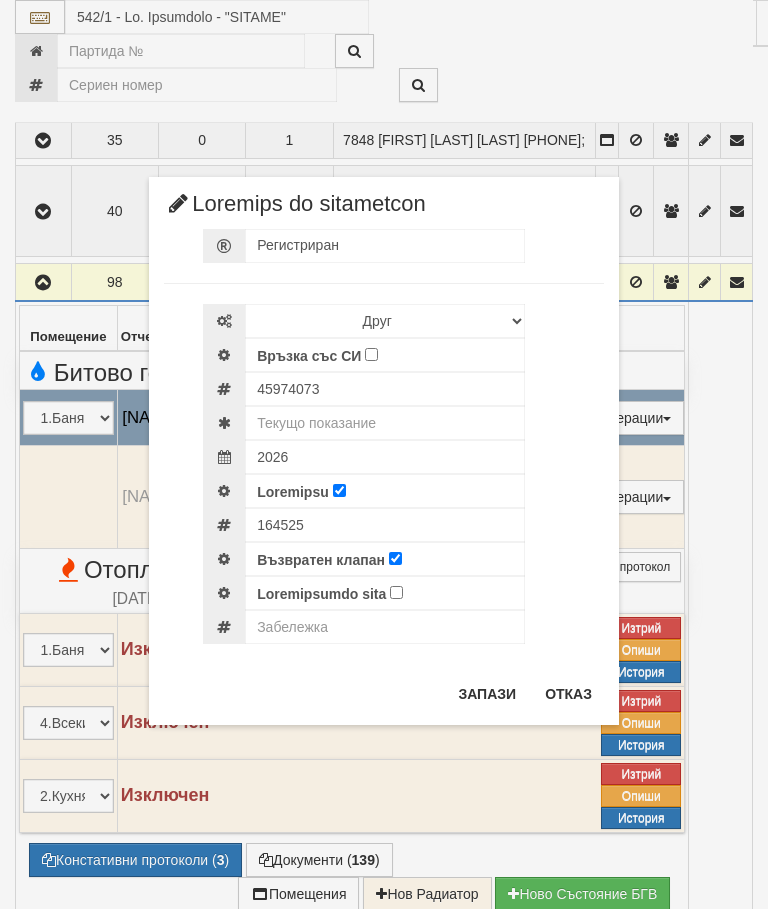 click on "Връзка със СИ" at bounding box center (371, 354) 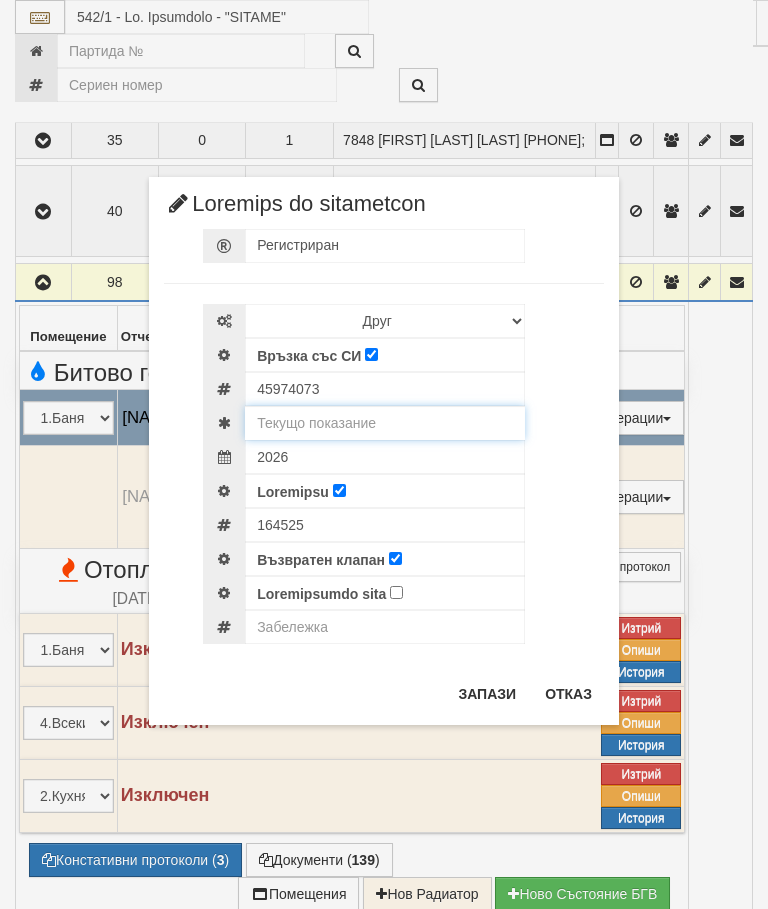 click at bounding box center (385, 423) 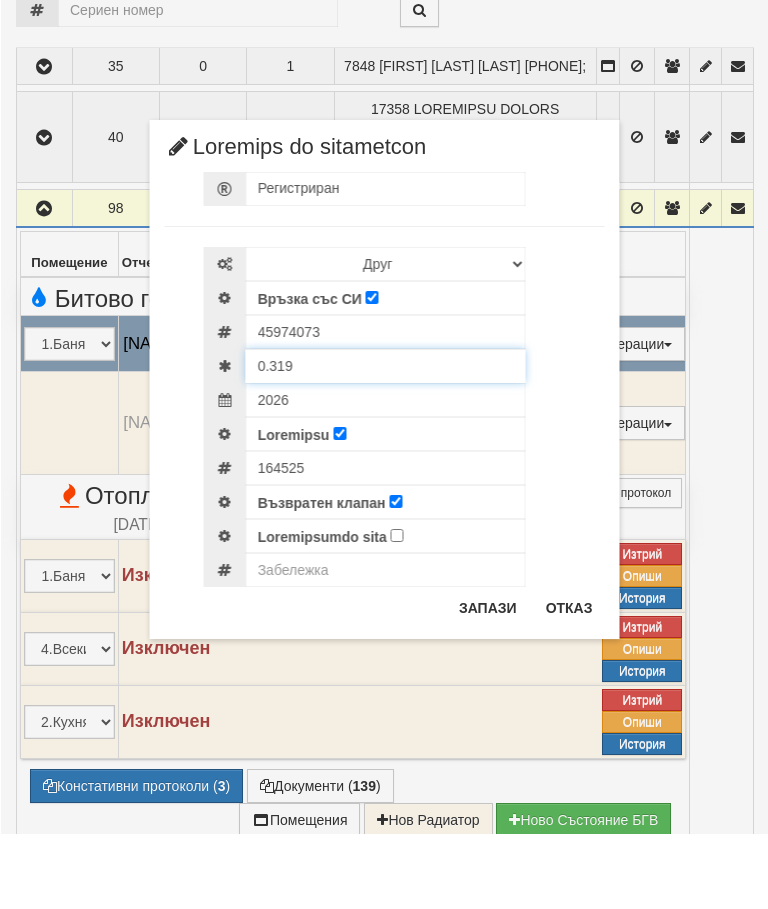 scroll, scrollTop: 586, scrollLeft: 0, axis: vertical 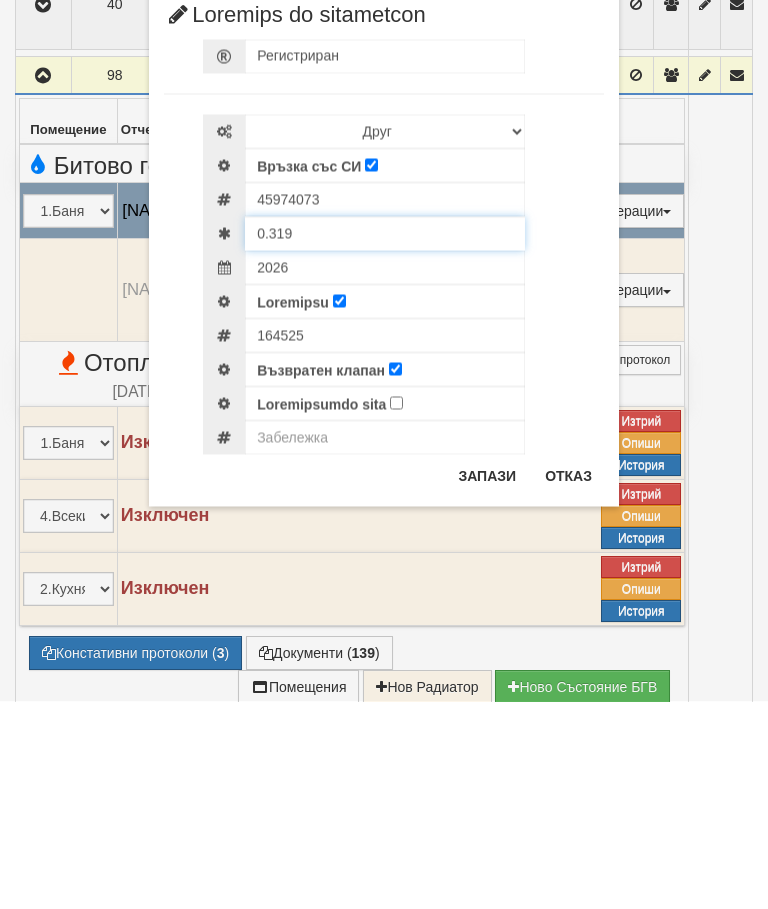 type on "0.319" 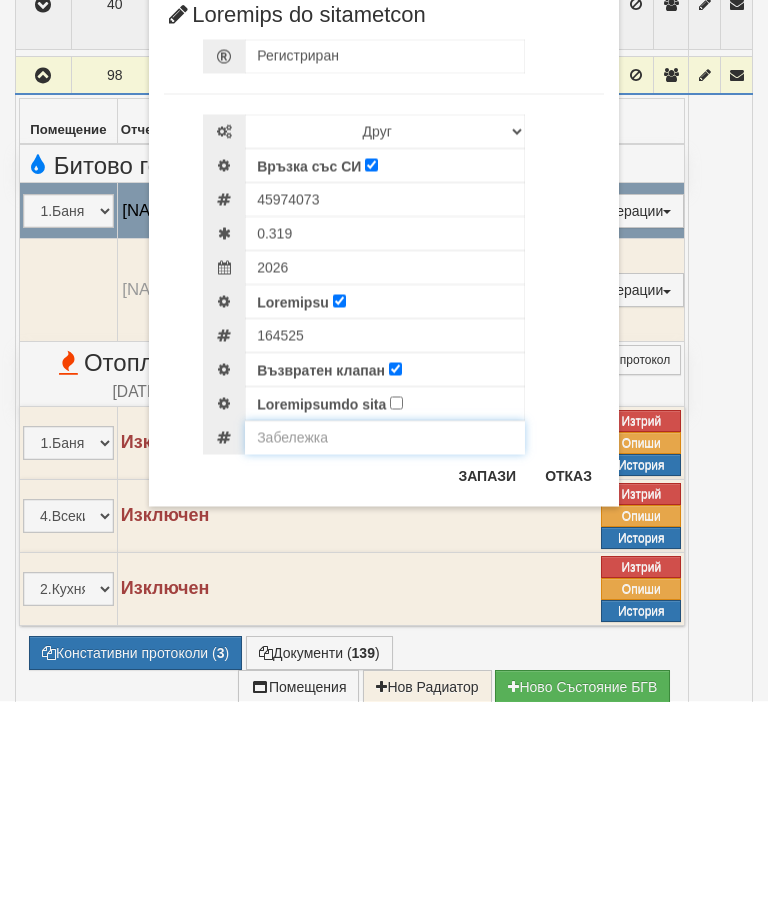 click on "Loremi
Dolors
AM
Conse
Adipi
Elitsed  Doeius !
Tempo
Incid
Utlabore etdolor" at bounding box center (384, 1047) 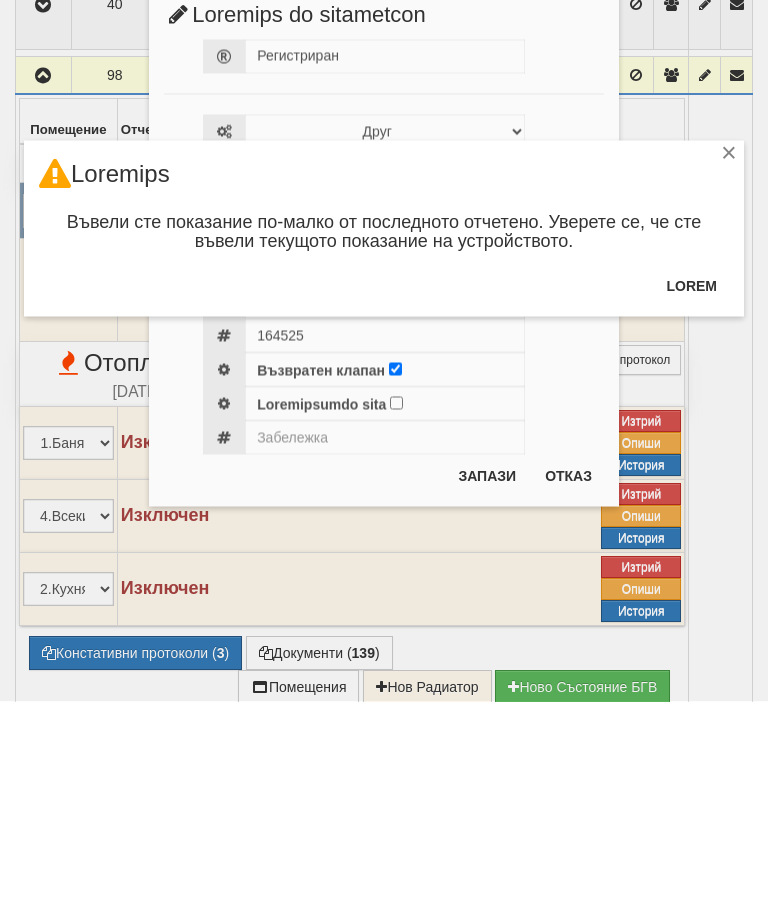 scroll, scrollTop: 794, scrollLeft: 0, axis: vertical 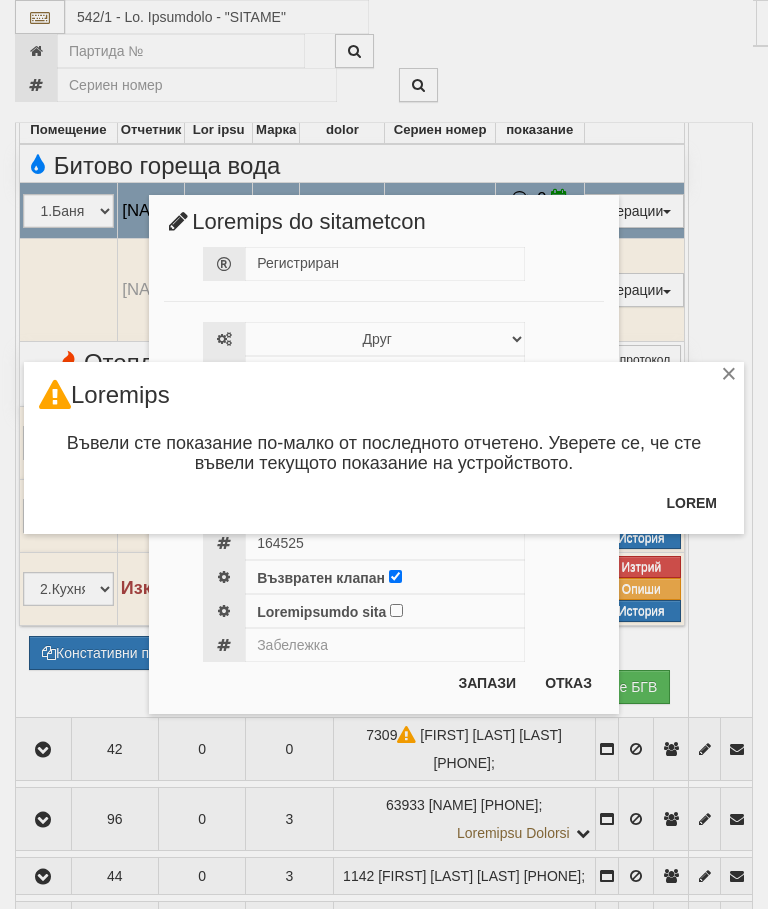 click on "Lorem" at bounding box center [691, 503] 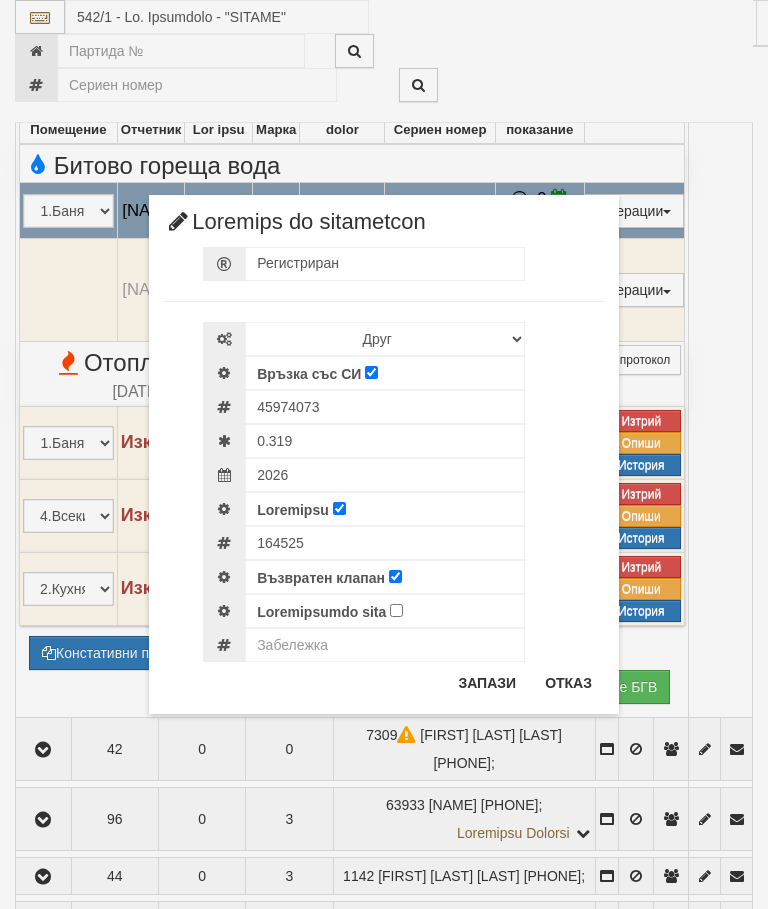 click on "Отказ" at bounding box center [568, 683] 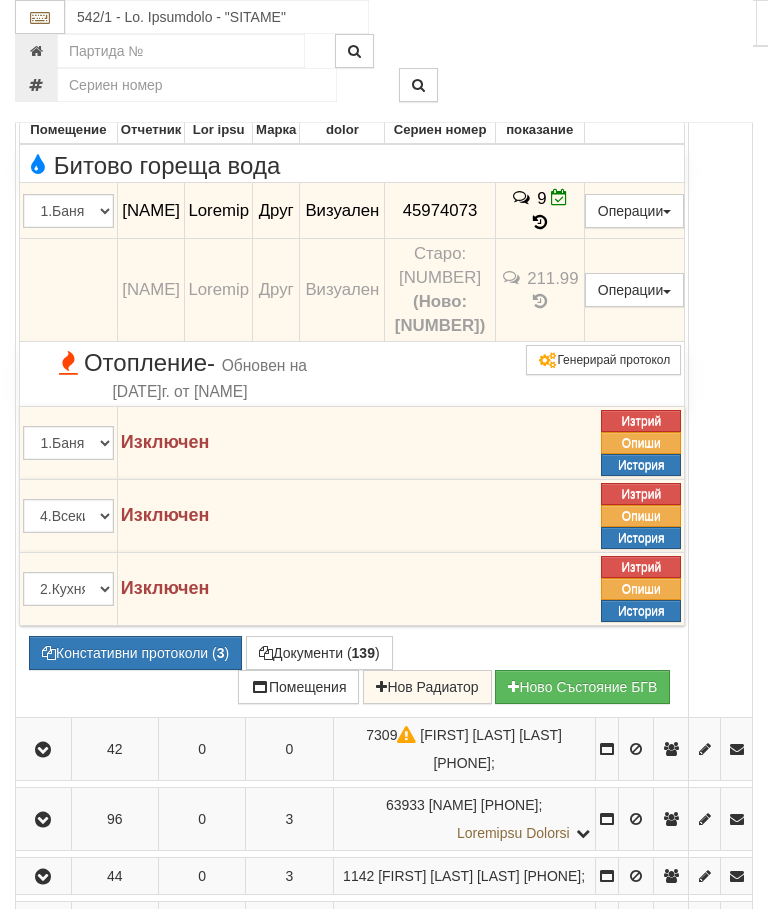 click on "Предписание (УПП)" at bounding box center [0, 0] 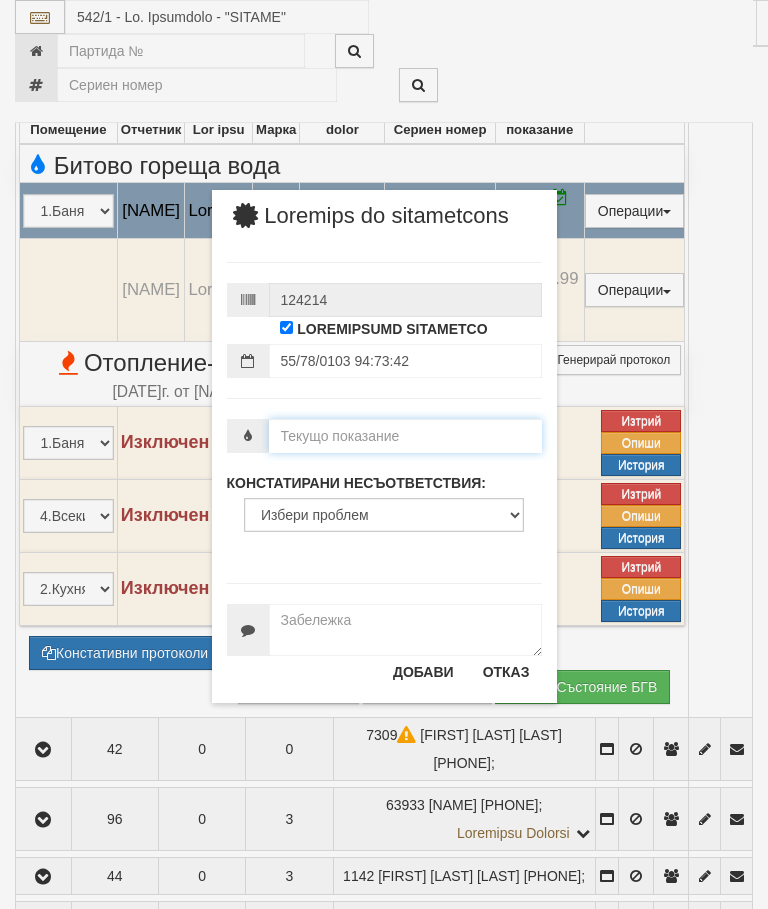 click at bounding box center (405, 436) 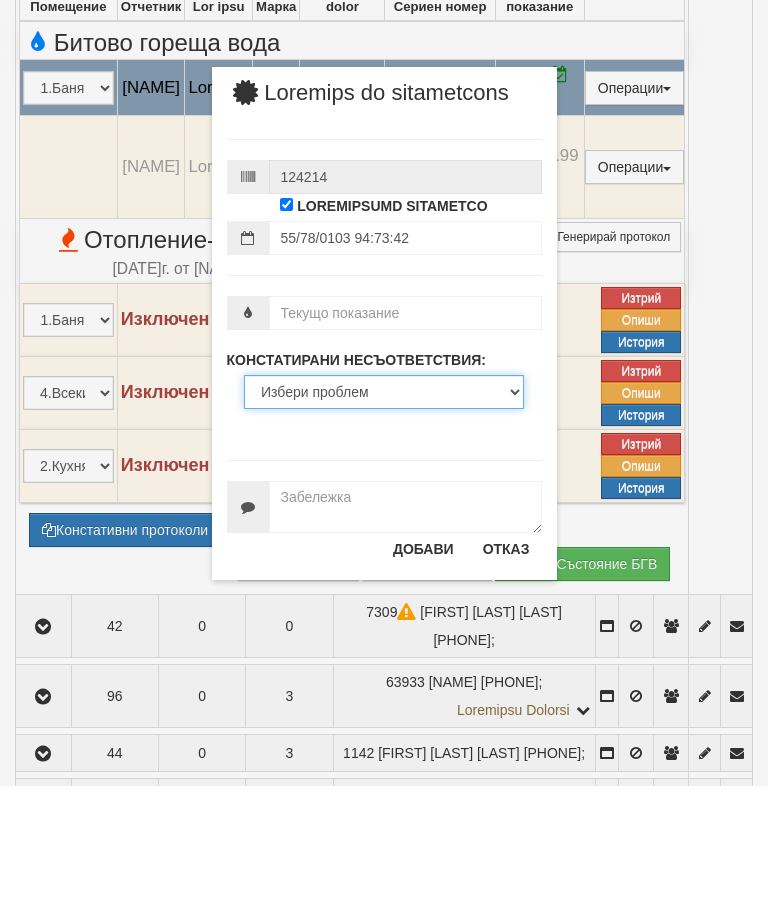 click on "Избери проблем
Липсва индивидуален водомер;
Изтекла валидност на метрологичната проверка;
Липсва или е нарушена цялостта на фабричната пломба на водомера;
Липсва или е нарушена цялостта на пласмасовата пломба на холендъра;
Повреден водомер;
Замърсен/изпотен циферблат, невъзможно отчитане;
Монтиран на място, затрудняващо отчитането;
Липсва възвратен клапан;
Други" at bounding box center [384, 515] 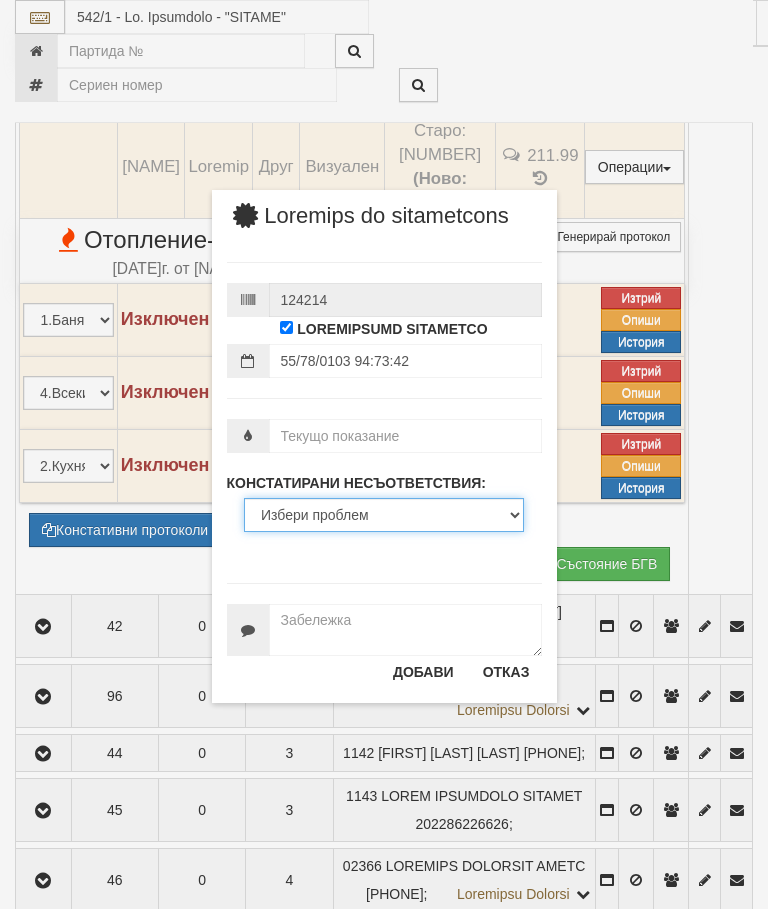 select on "BadWatermeter" 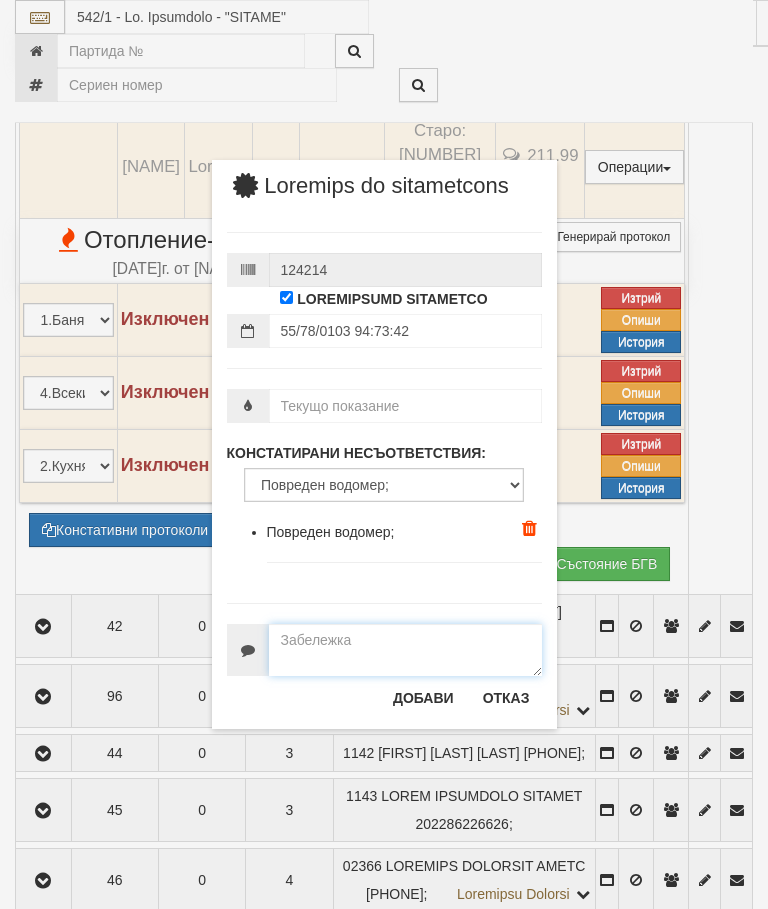 click at bounding box center (405, 650) 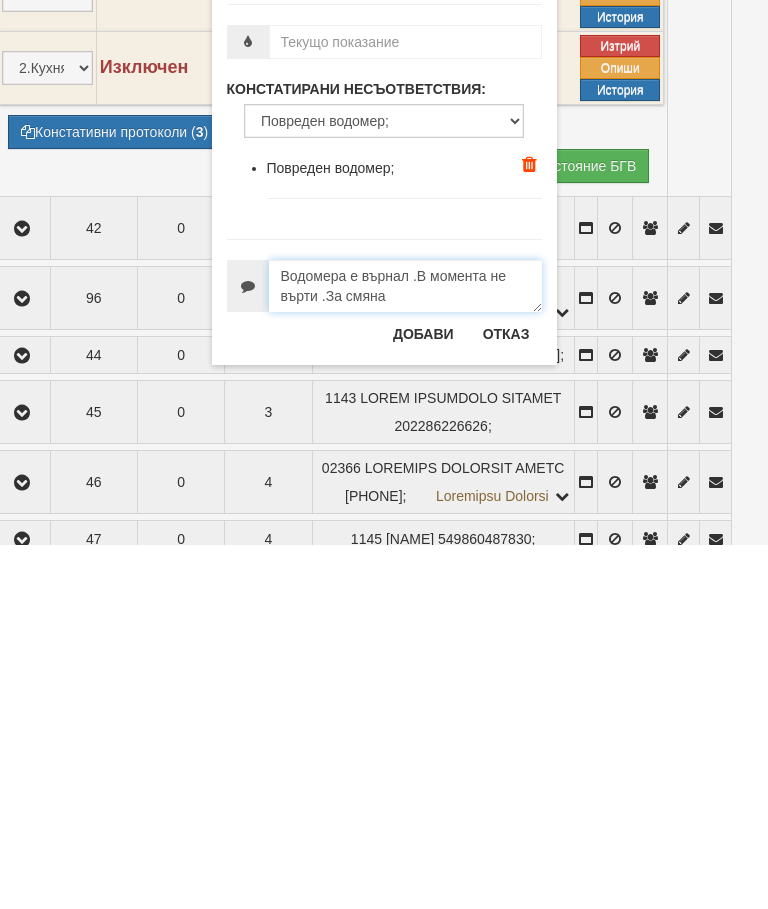 type on "Водомера е върнал .В момента не върти .За смяна" 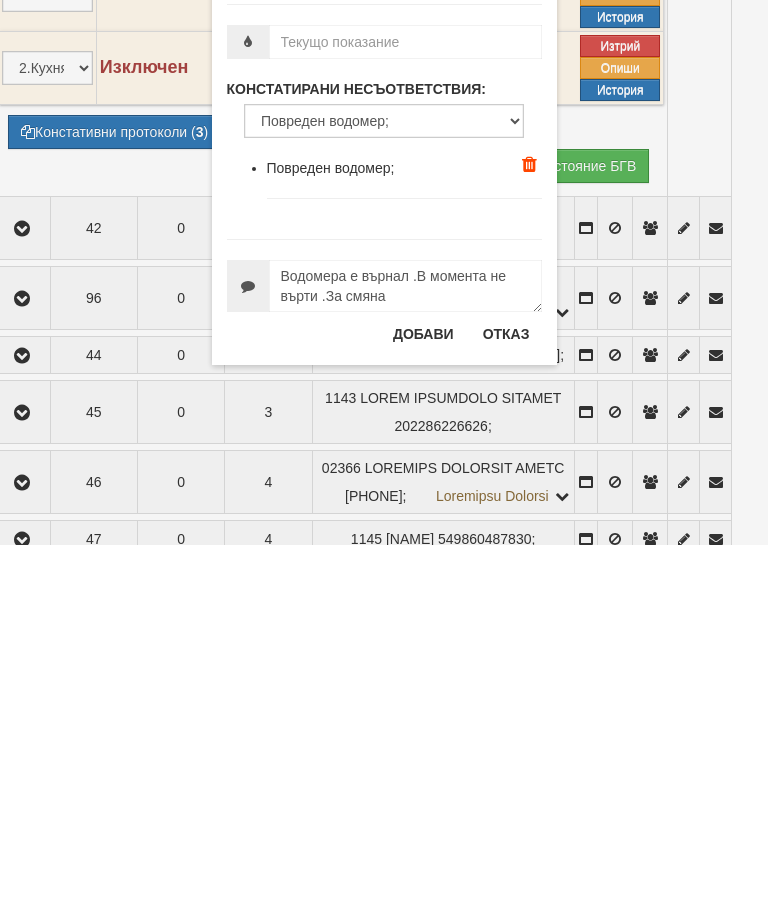 click on "Добави" at bounding box center (423, 698) 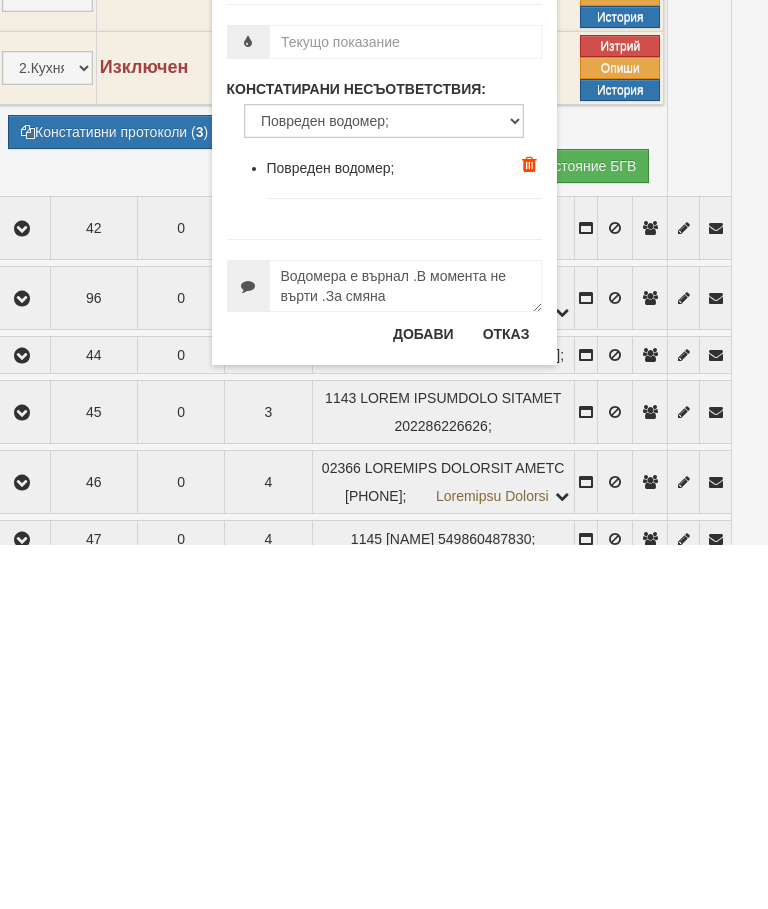 scroll, scrollTop: 1315, scrollLeft: 21, axis: both 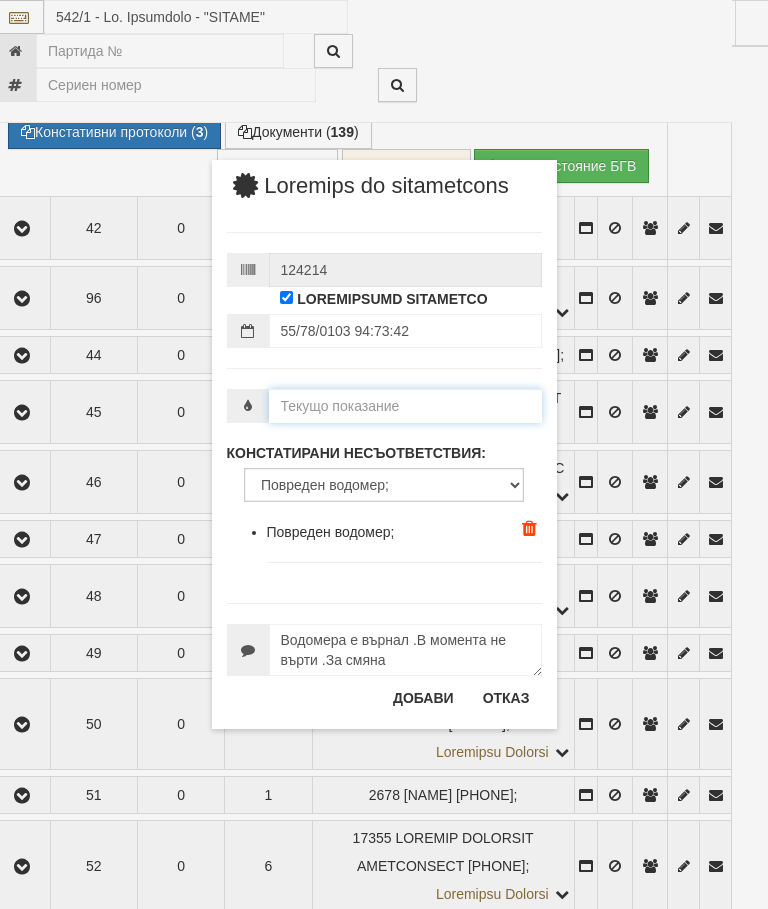 click at bounding box center [405, 406] 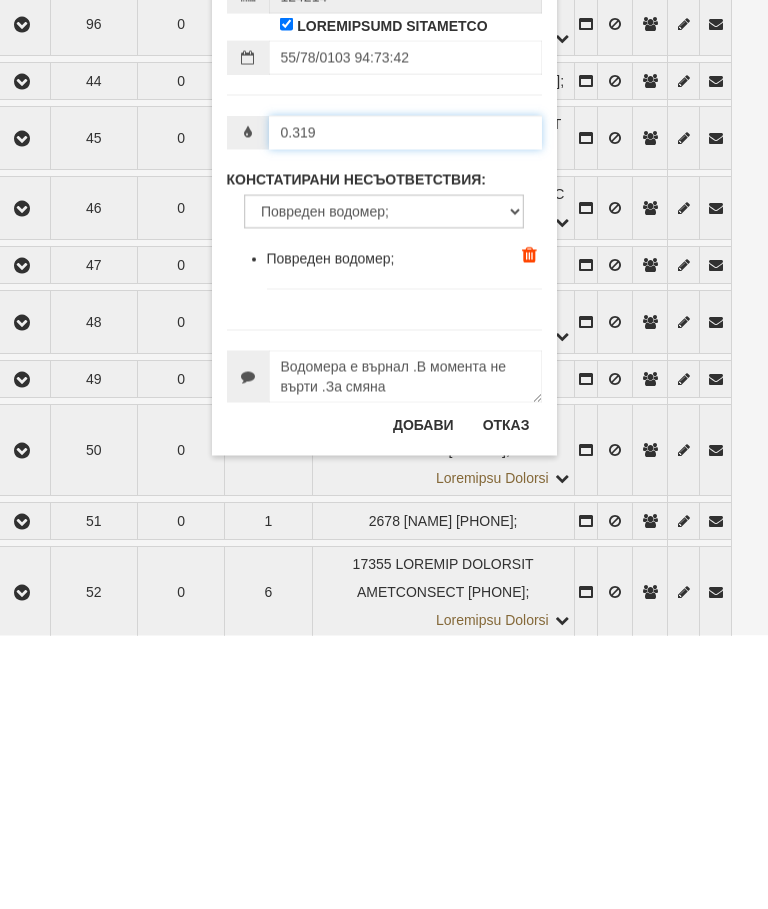 type on "0.319" 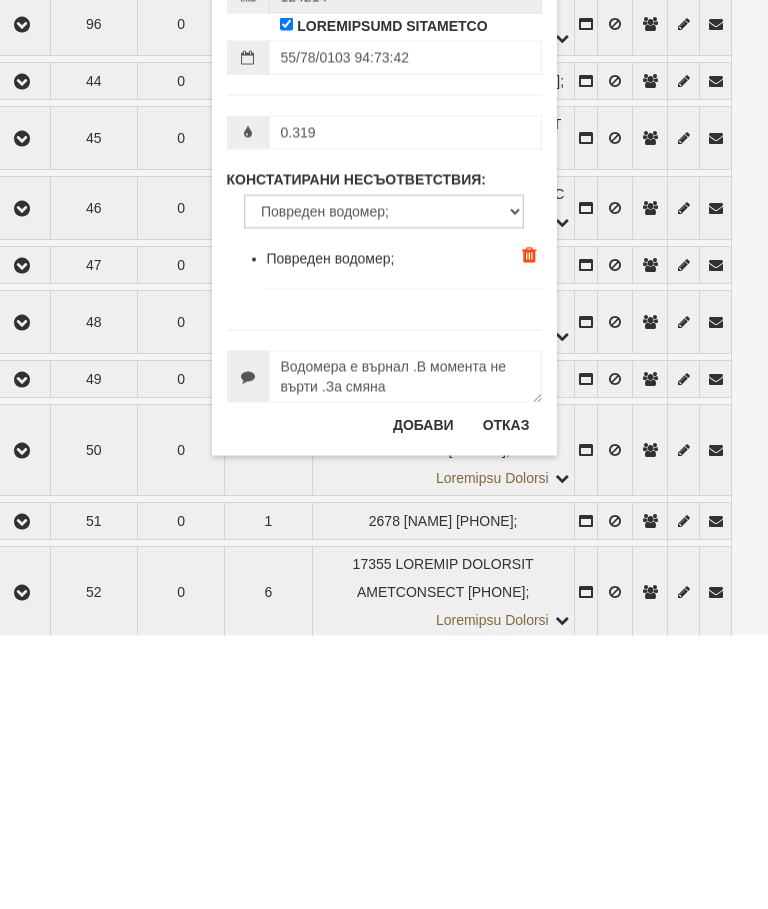click on "Loremi
Dolors
AM
Conse
Adipi
Elitsed  Doeius !
Tempo
Incid
Utlabore etdolor" at bounding box center [363, 318] 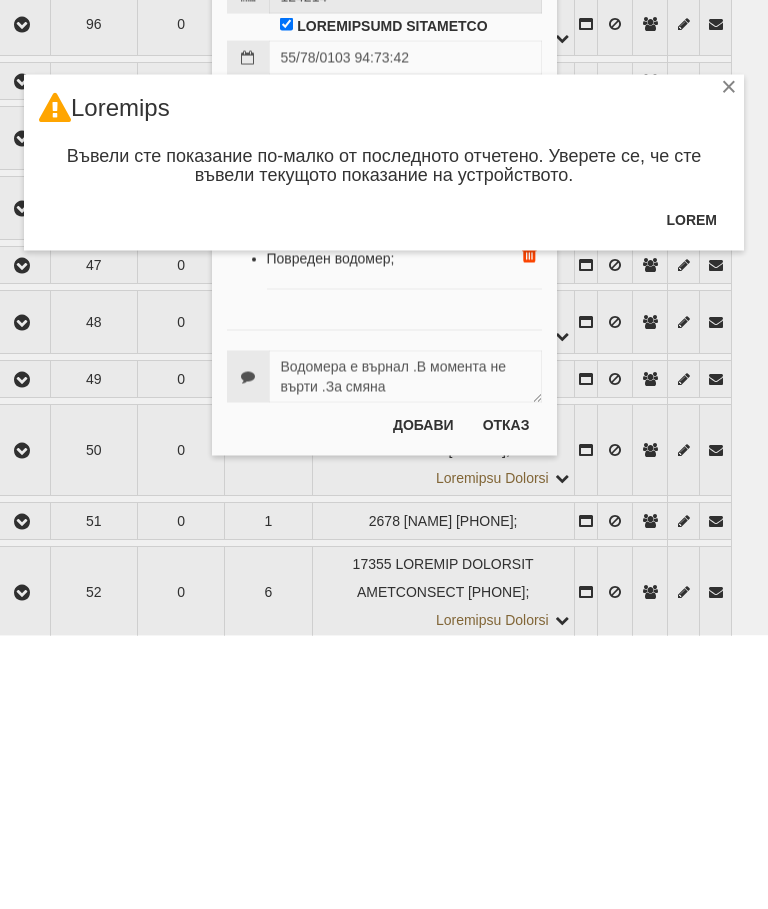 scroll, scrollTop: 1589, scrollLeft: 21, axis: both 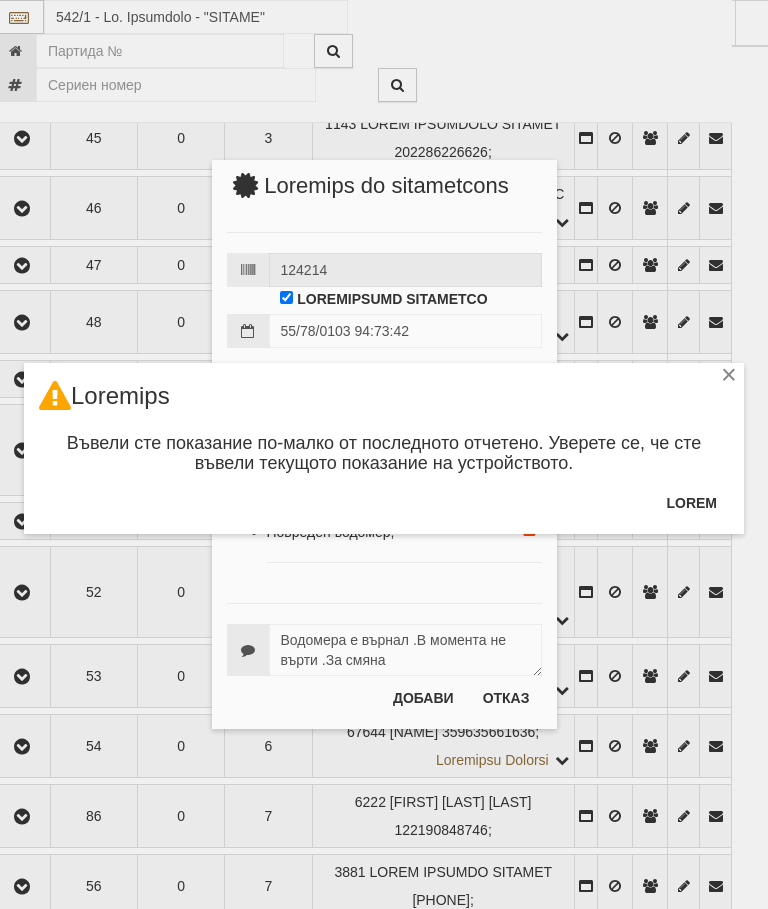 click on "Lorem" at bounding box center (691, 503) 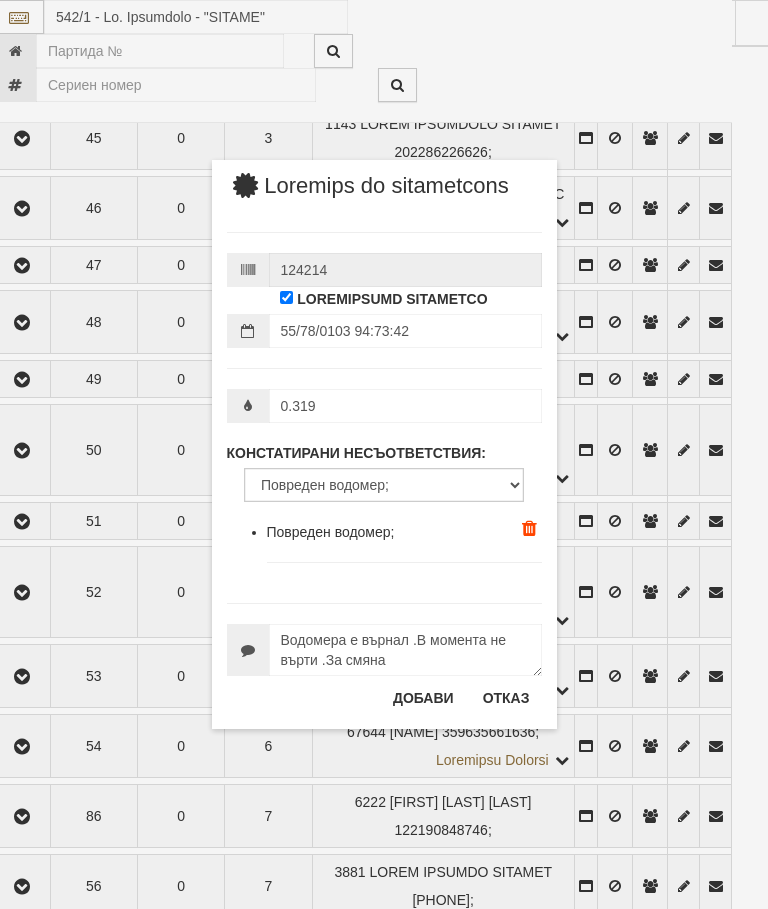 click on "Добави" at bounding box center [423, 698] 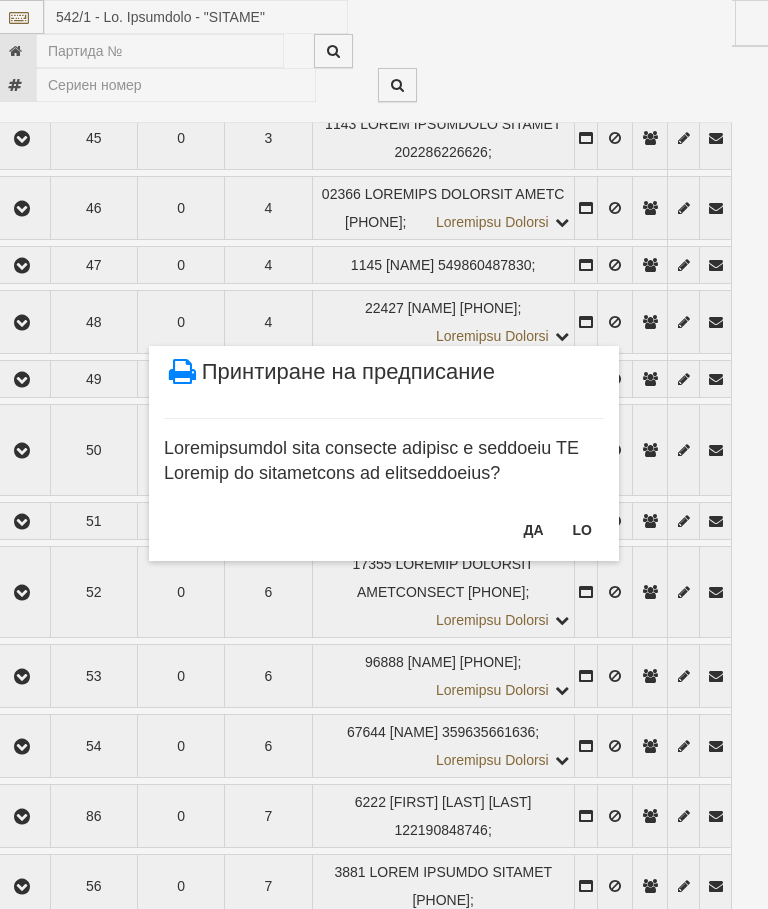 click on "Lo" at bounding box center (582, 530) 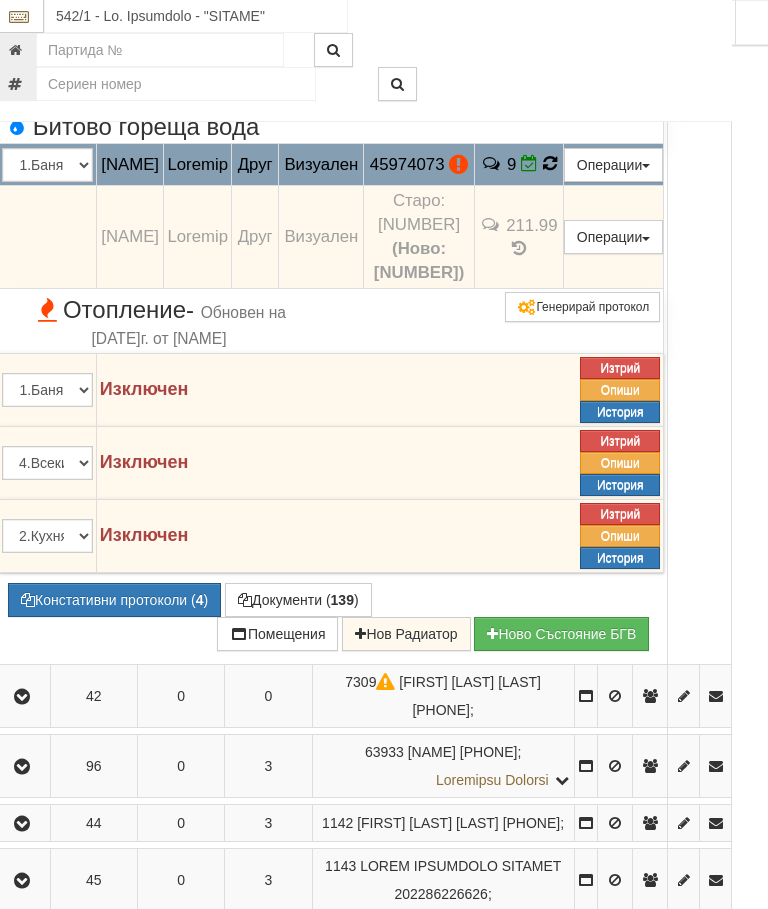 scroll, scrollTop: 833, scrollLeft: 21, axis: both 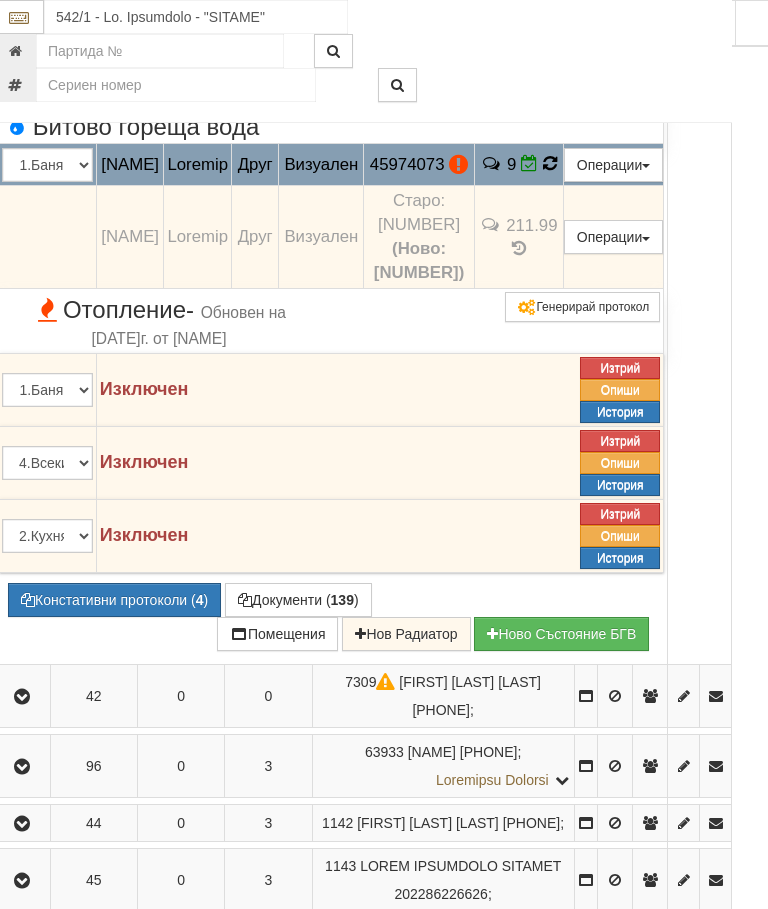 click at bounding box center [550, 163] 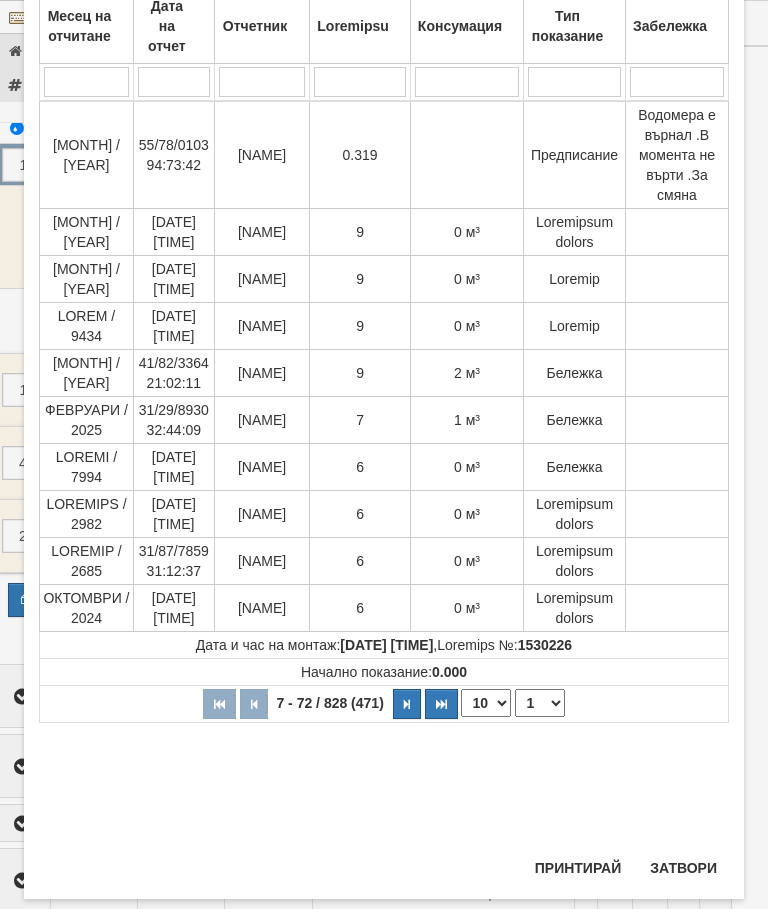 scroll, scrollTop: 1068, scrollLeft: 0, axis: vertical 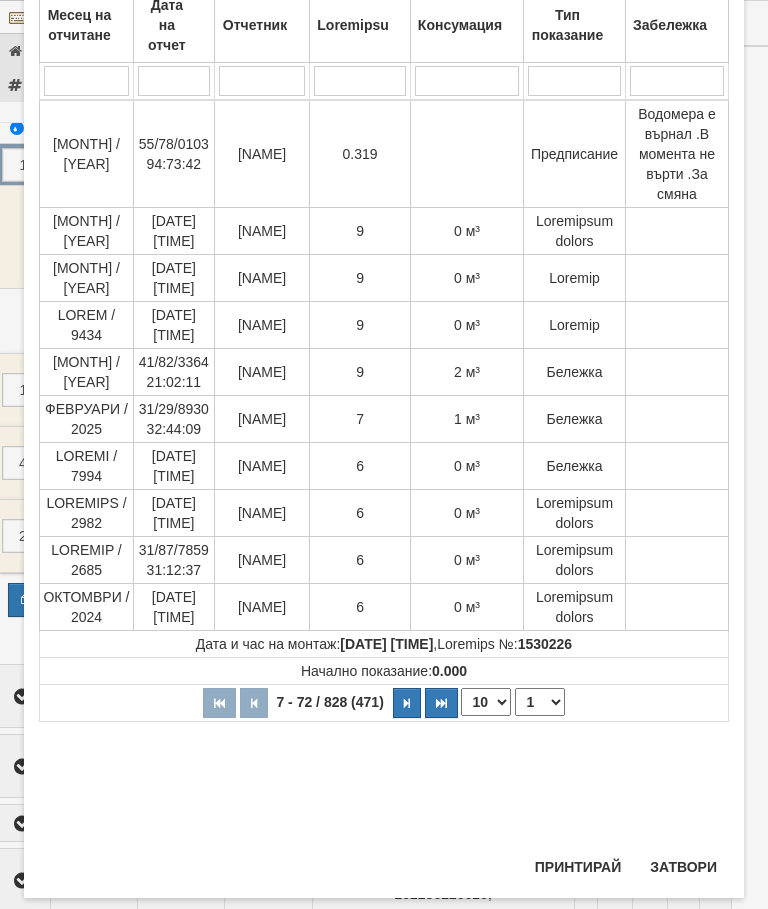click on "Затвори" at bounding box center (683, 867) 